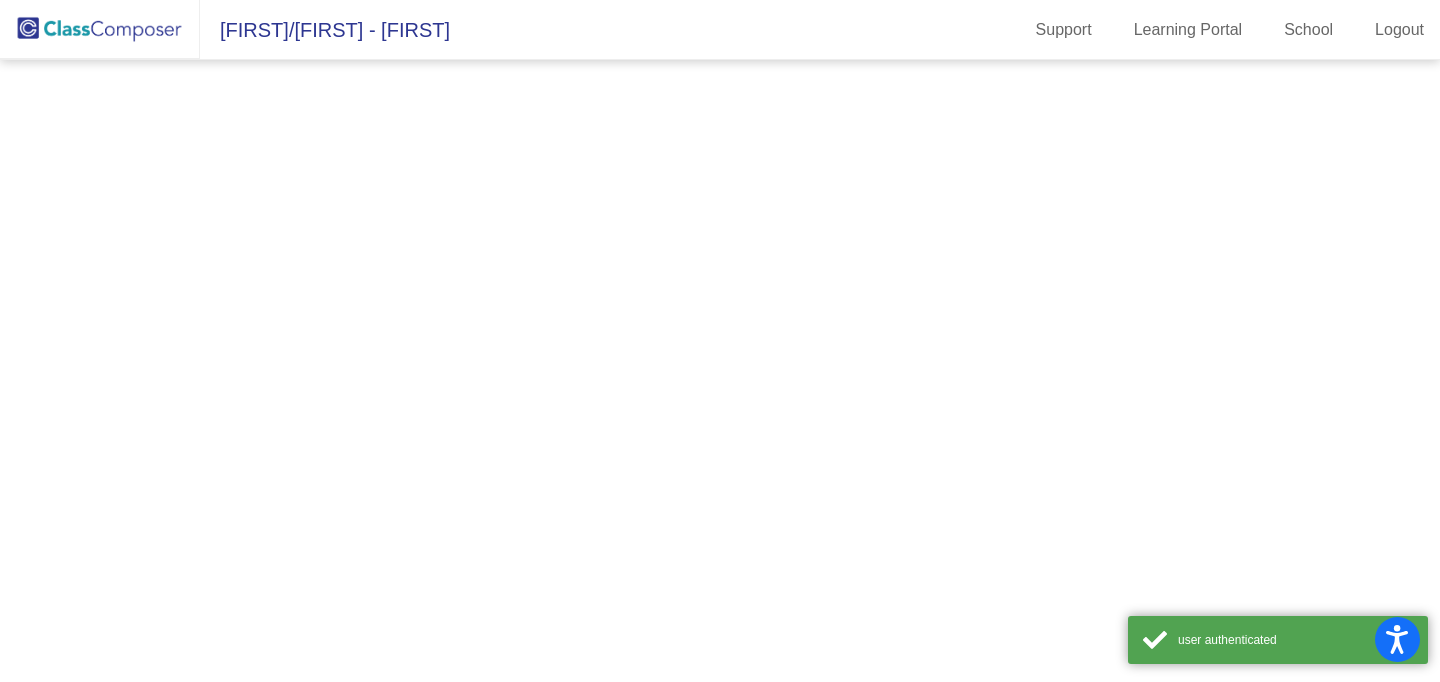 scroll, scrollTop: 0, scrollLeft: 0, axis: both 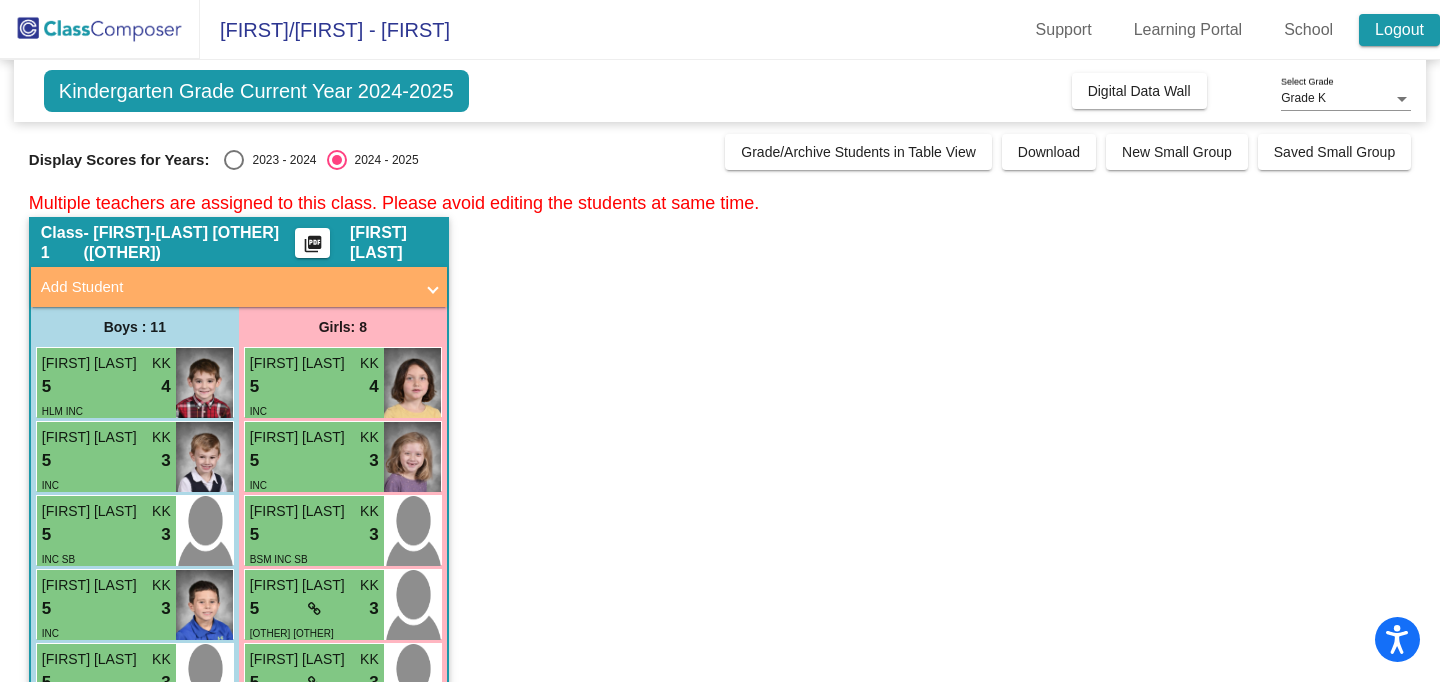 click on "Logout" 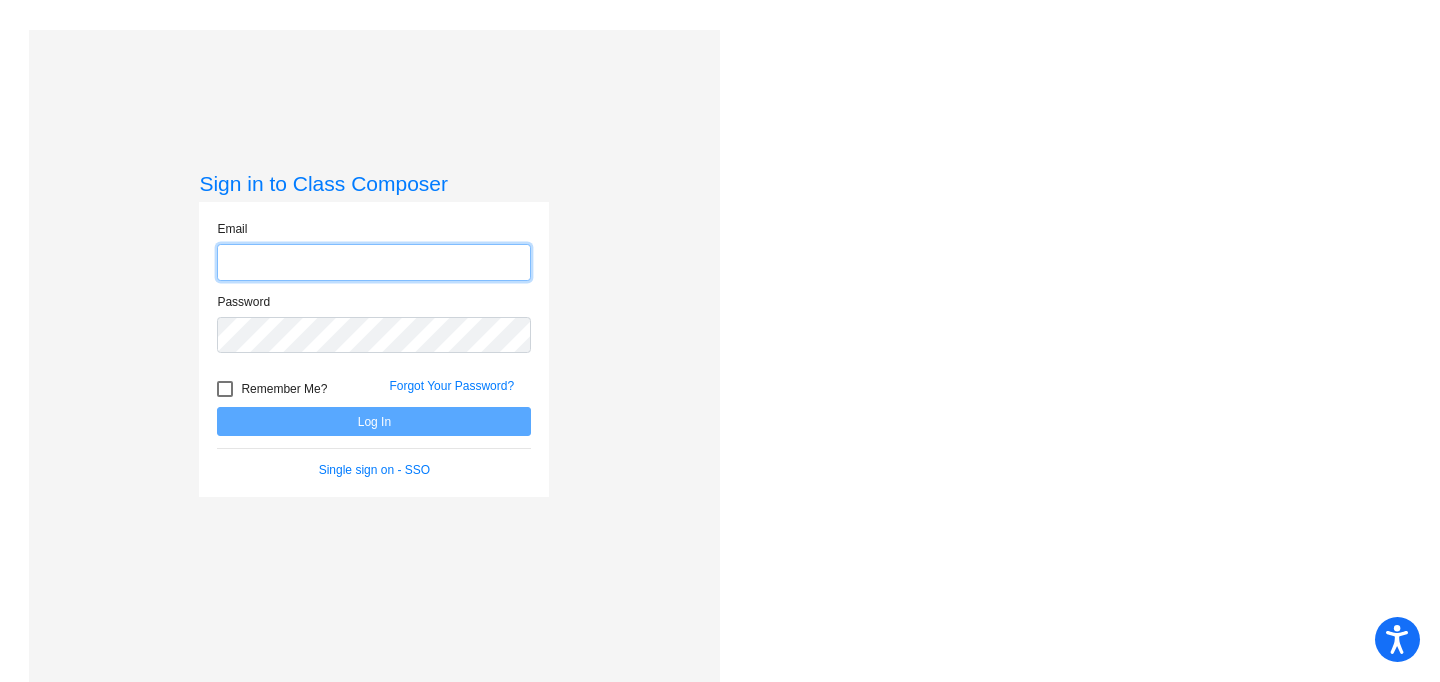 type on "[FIRST]@[LOCATION].k12.nj.us" 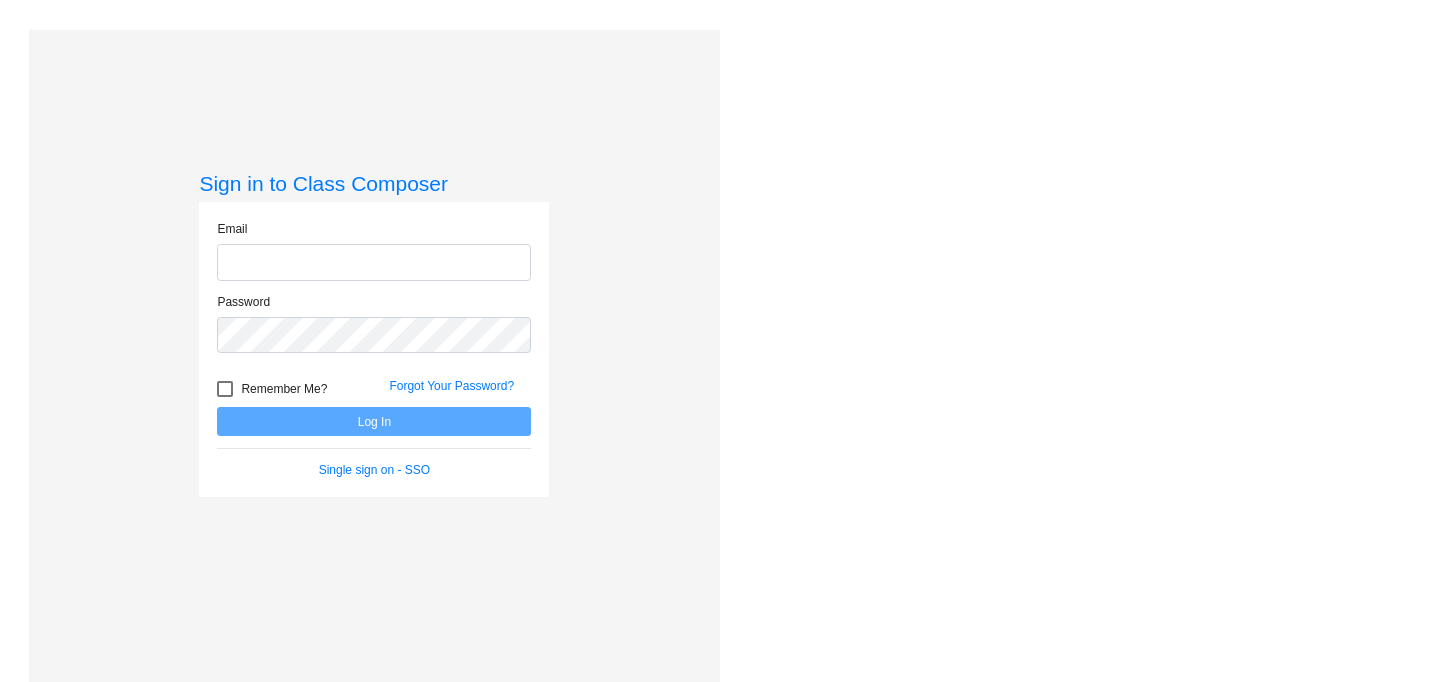 scroll, scrollTop: 0, scrollLeft: 0, axis: both 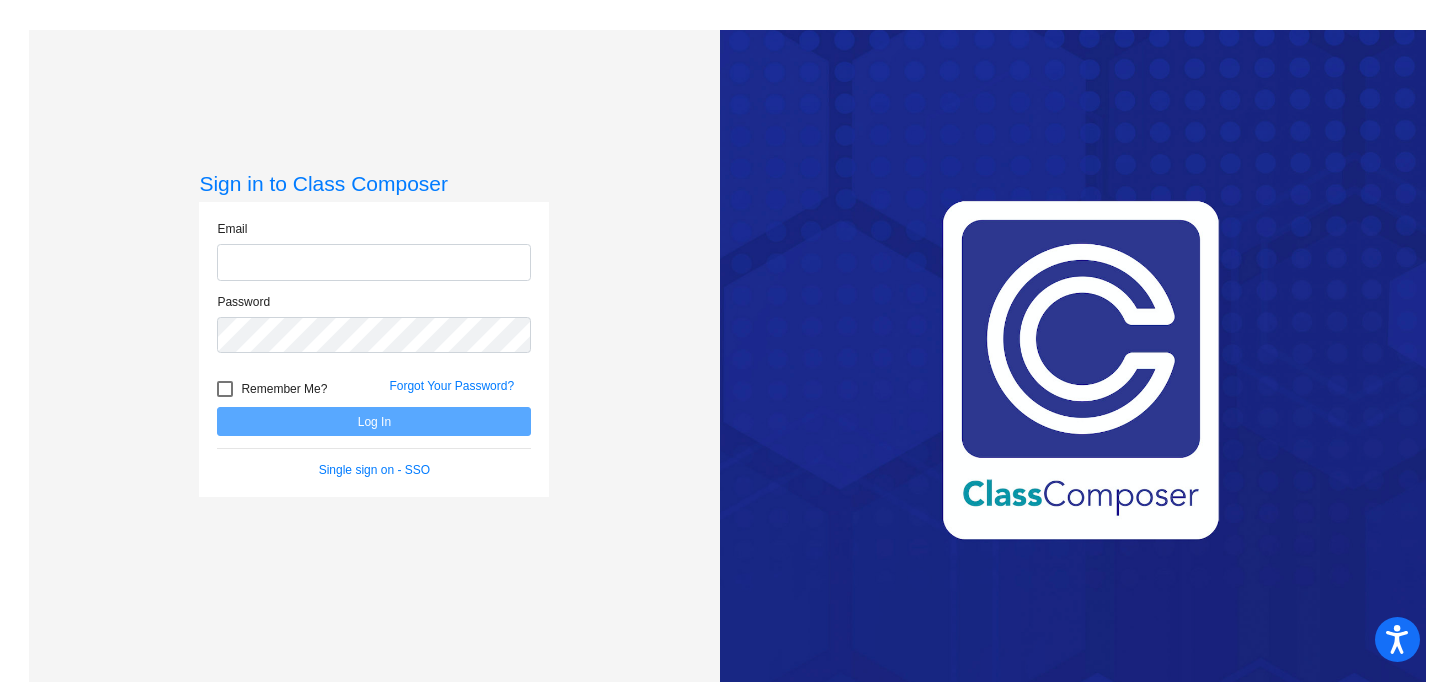 type on "[FIRST]@[LOCATION].k12.nj.us" 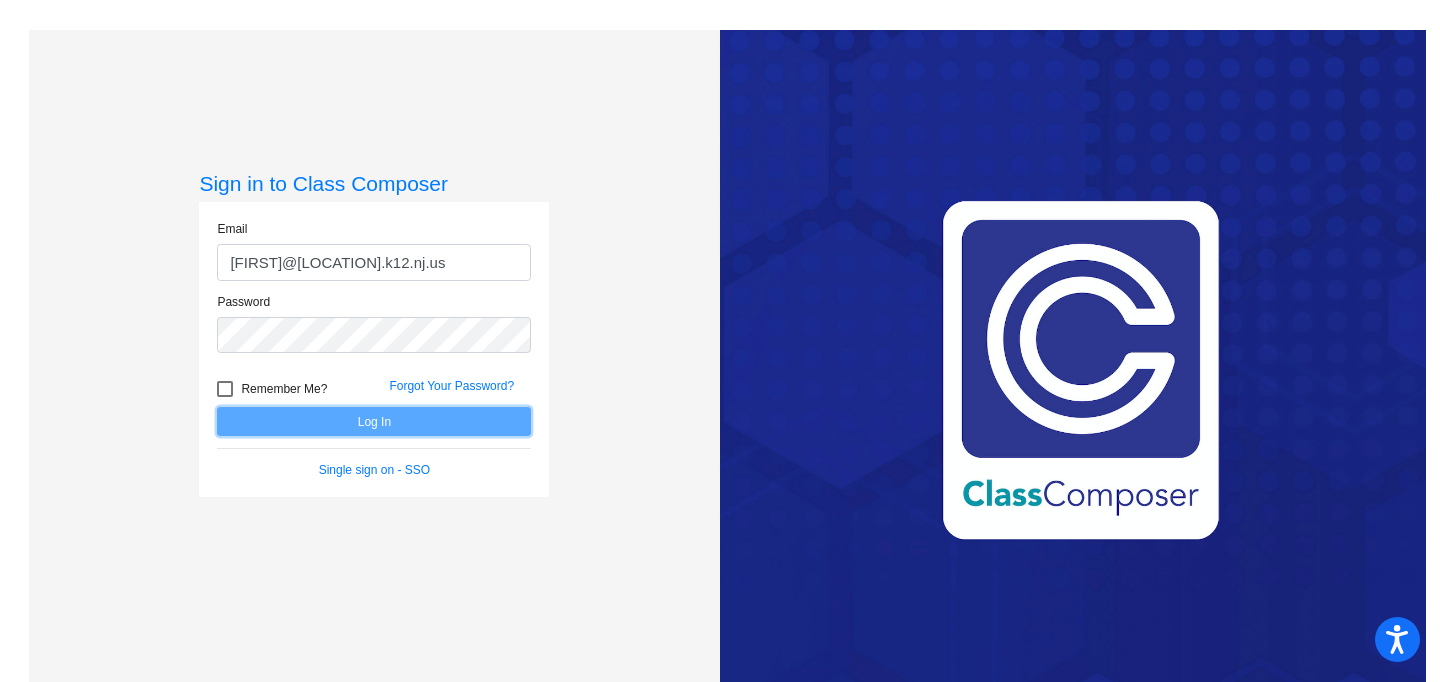 click on "Log In" 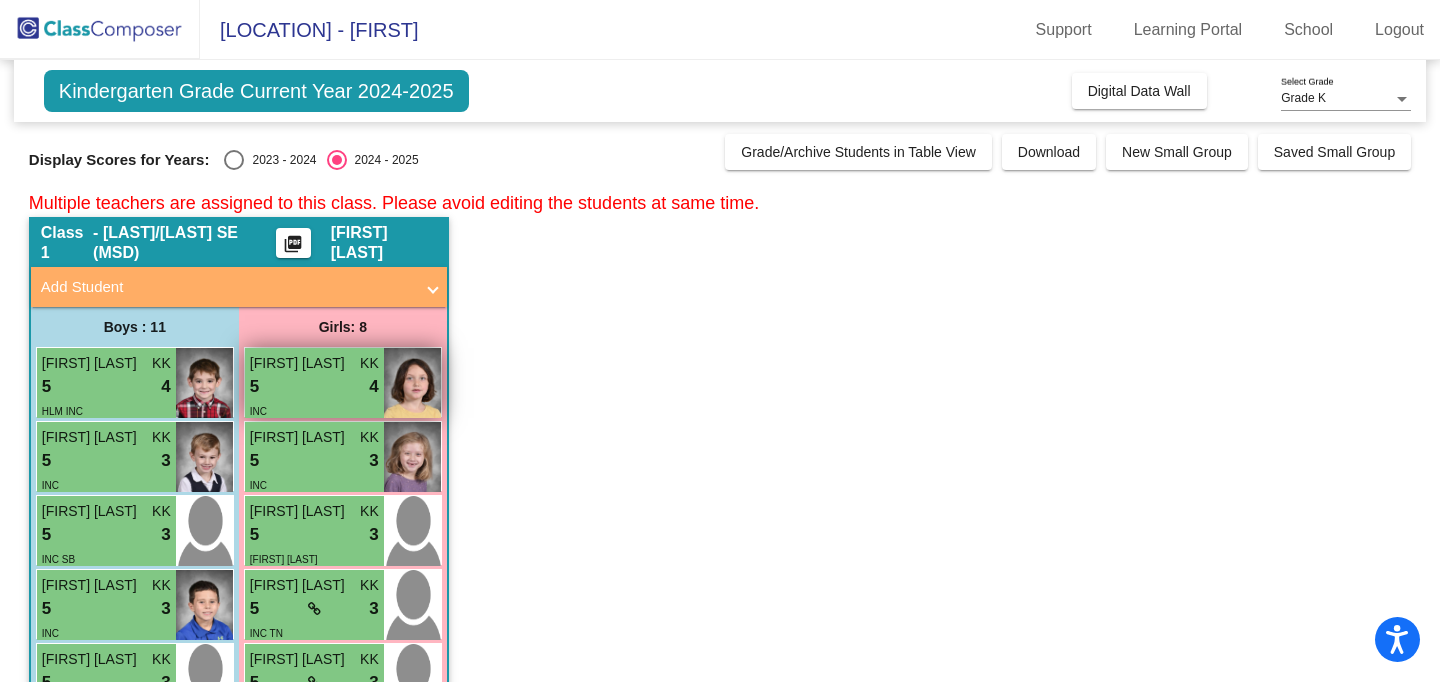 click on "5 lock do_not_disturb_alt 4" at bounding box center [314, 387] 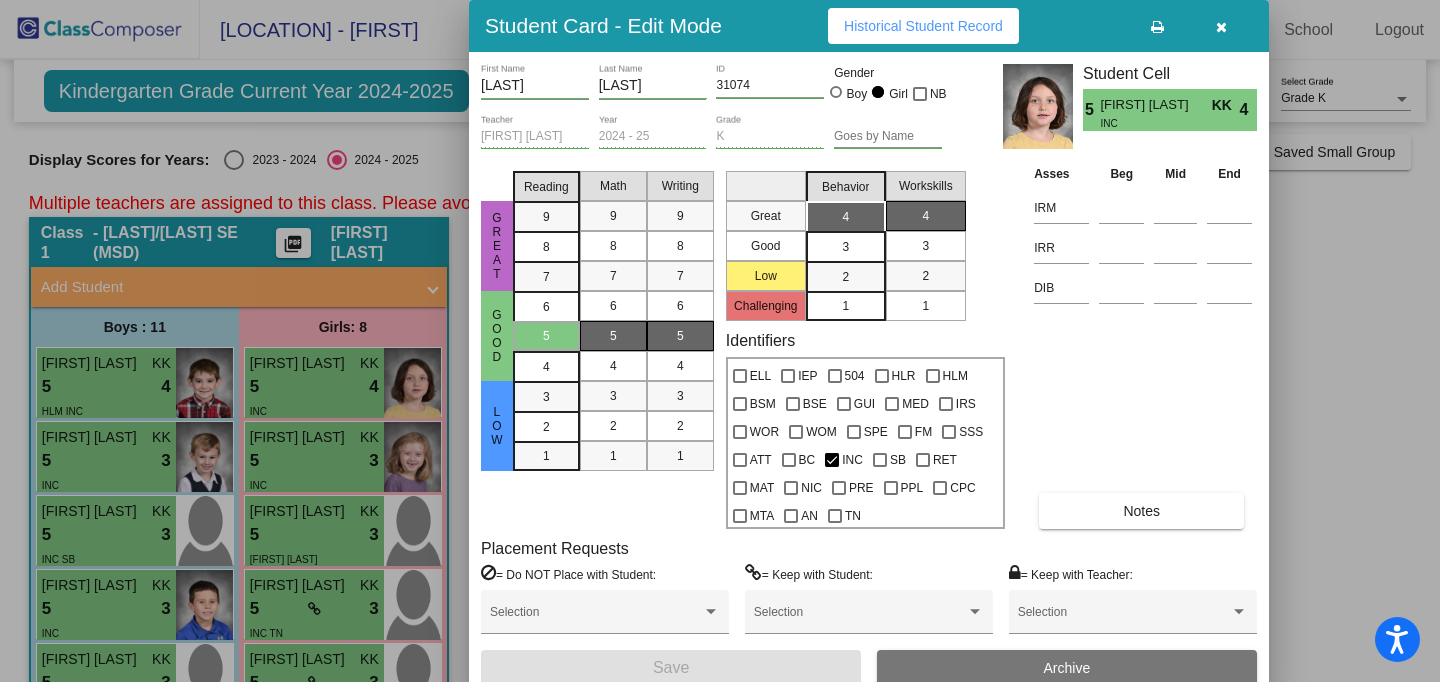 click at bounding box center (1221, 27) 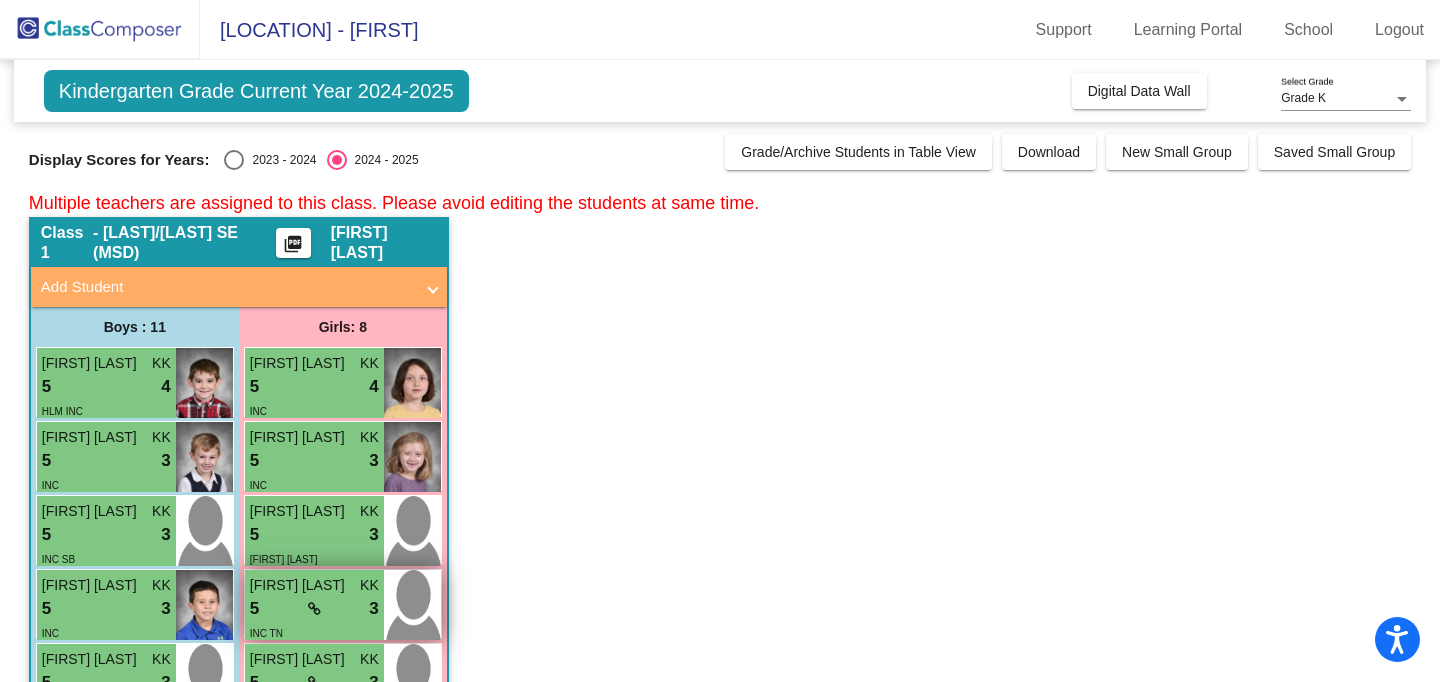 click on "5 lock do_not_disturb_alt 3" at bounding box center [314, 609] 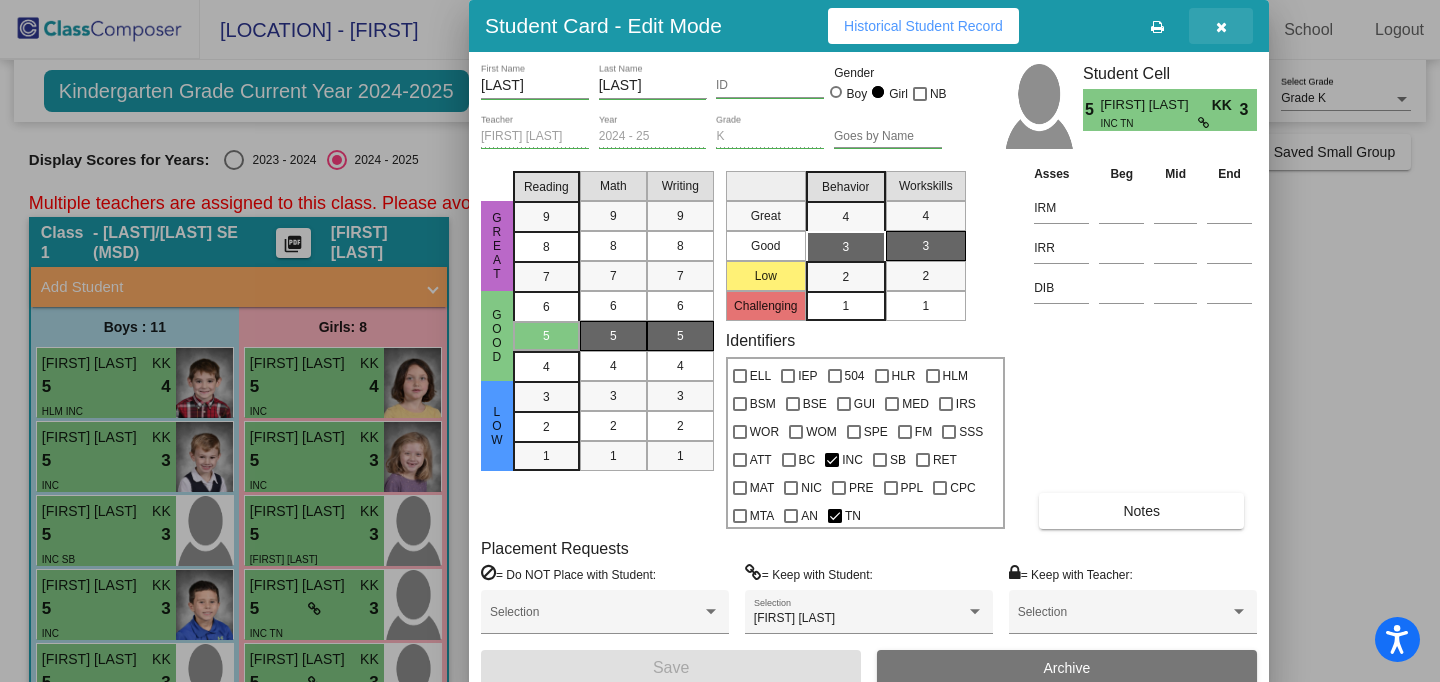 click at bounding box center (1221, 27) 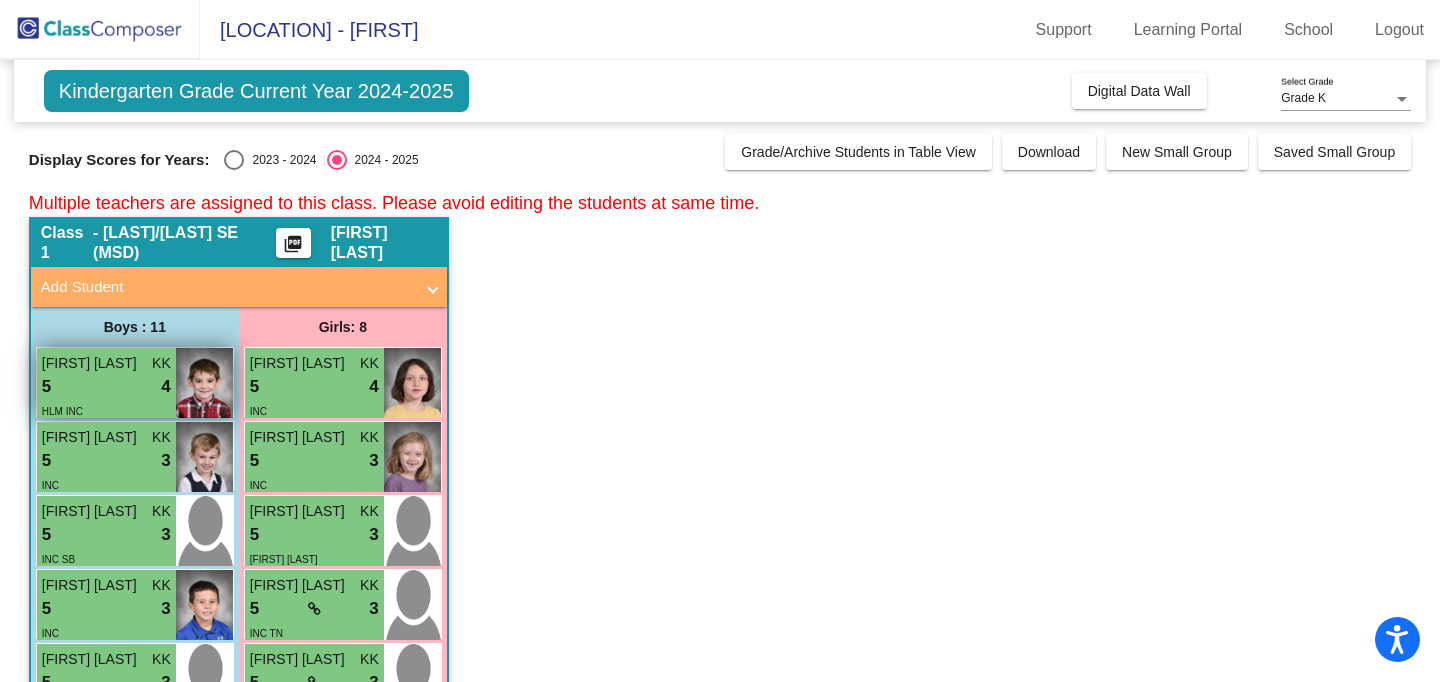 click on "5 lock do_not_disturb_alt 4" at bounding box center (106, 387) 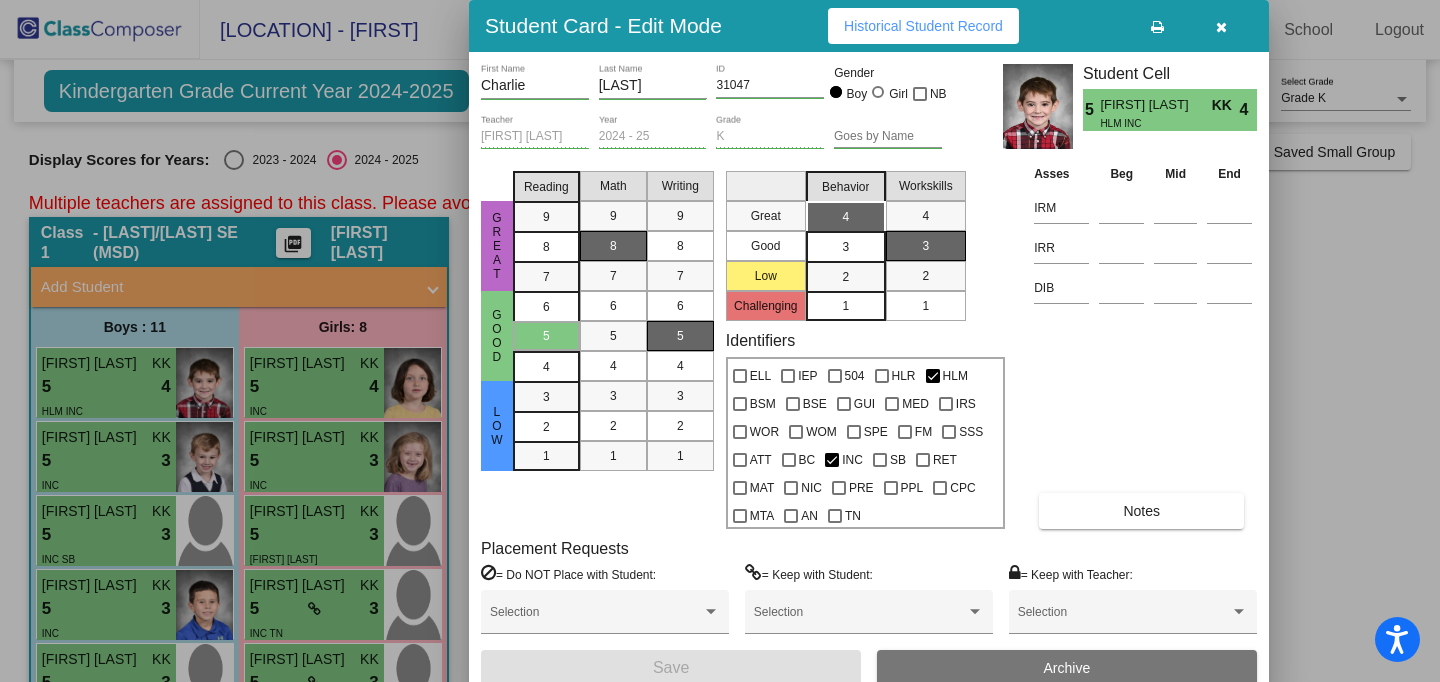 click at bounding box center [1221, 27] 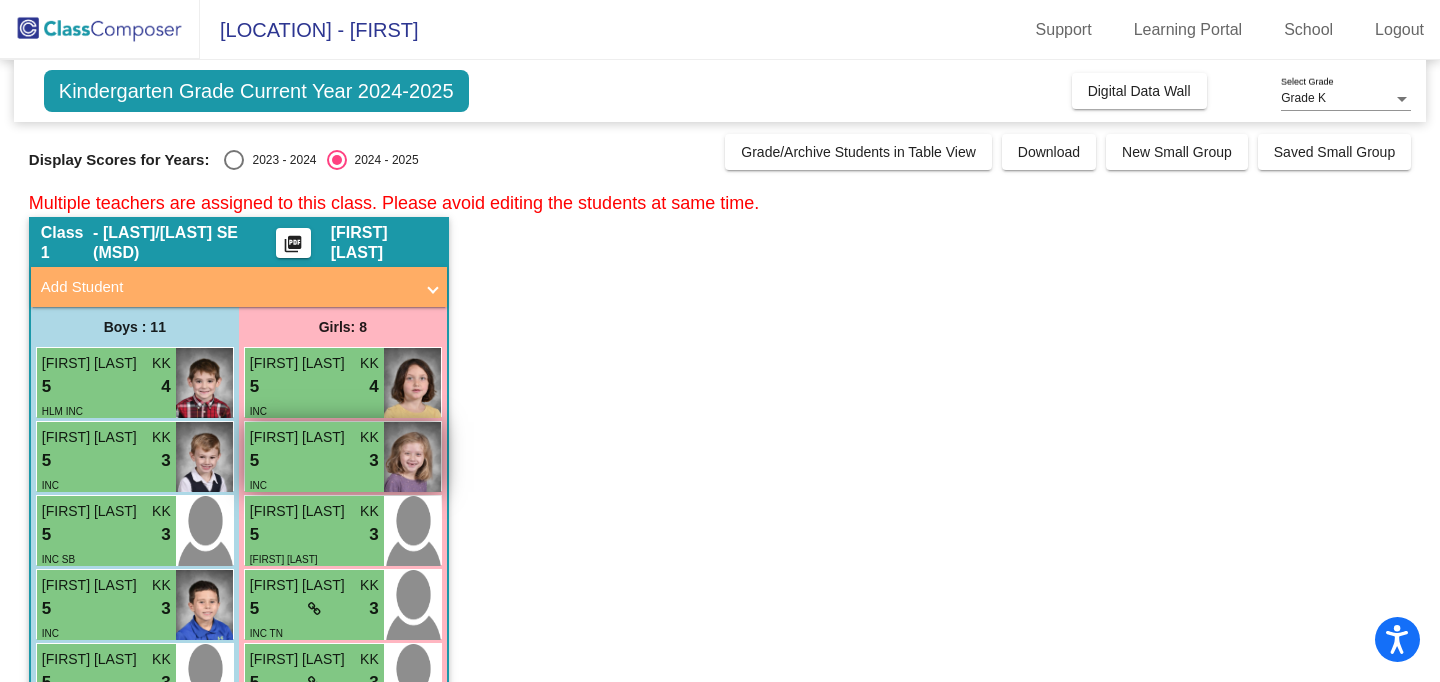 click on "5 lock do_not_disturb_alt 3" at bounding box center (314, 461) 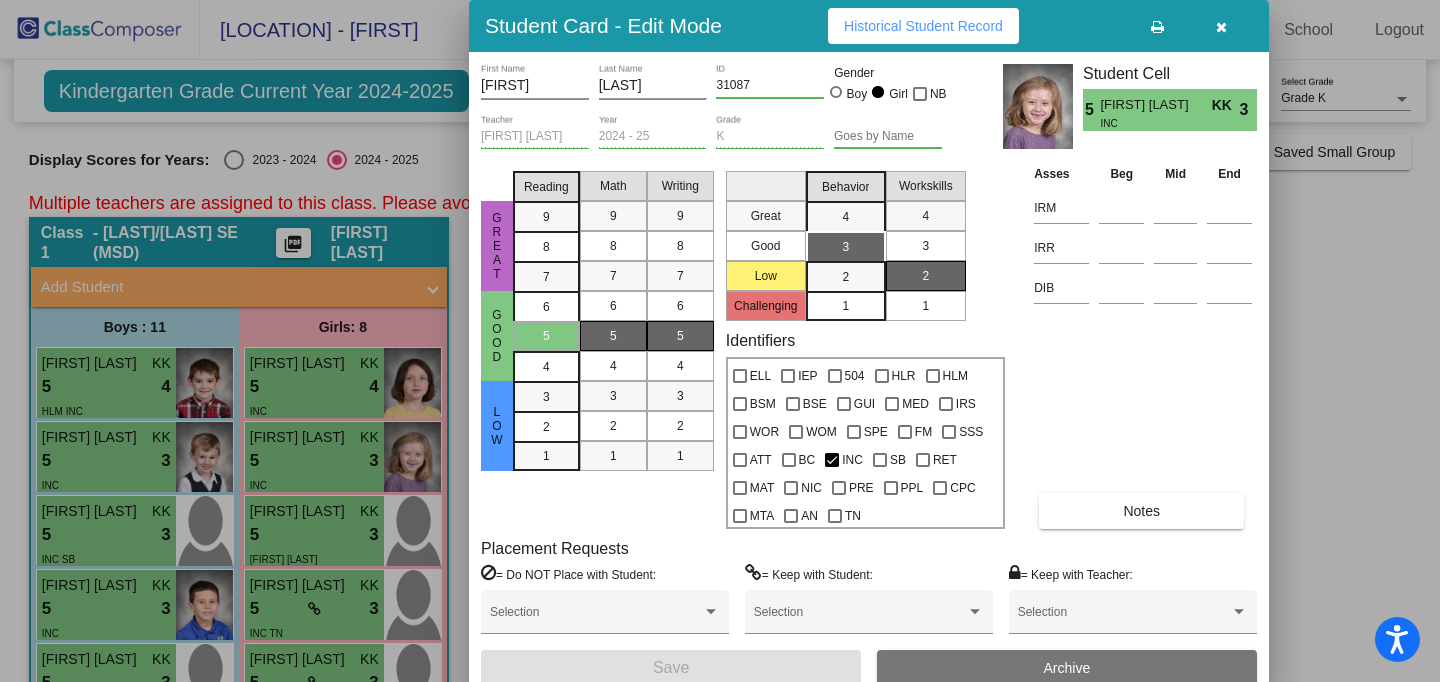 click at bounding box center (1221, 27) 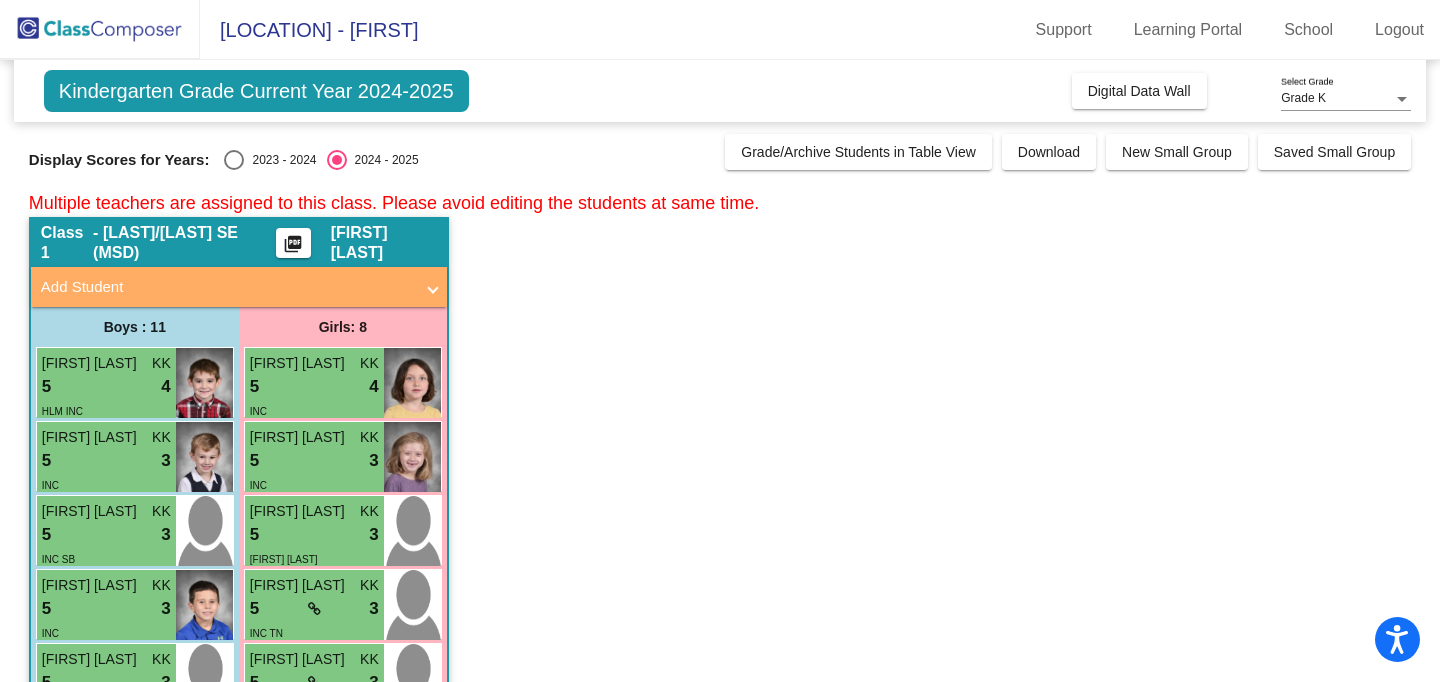 click on "Class 1   - [LAST]/[LAST] SE (MSD)  picture_as_pdf [FIRST] [LAST]  Add Student  First Name Last Name Student Id  (Recommended)   Boy   Girl   Non Binary Add Close  Boys : 11  [FIRST] [LAST] KK 5 lock do_not_disturb_alt 4 HLM INC [FIRST] [LAST] KK 5 lock do_not_disturb_alt 3 INC [FIRST] [LAST] [LAST] KK 5 lock do_not_disturb_alt 3 INC SB [FIRST] [LAST] KK 5 lock do_not_disturb_alt 3 INC [FIRST] [LAST] KK 2 lock do_not_disturb_alt 4 BSE INC [FIRST] [LAST] KK 2 lock do_not_disturb_alt 3 IEP SPE INC SB [FIRST] [LAST] KK 2 lock do_not_disturb_alt 3 BSM BSE IRS INC TN [FIRST] [LAST] KK 5 lock do_not_disturb_alt 2 SPE INC TN [FIRST] [LAST] KK 5 lock do_not_disturb_alt 2 IEP HLM BC INC [FIRST] [LAST] KK 5 lock do_not_disturb_alt 2 IEP BC INC SB PRE Girls: 8 [FIRST] [LAST] KK 5 lock do_not_disturb_alt 4 INC [FIRST] [LAST] KK 5 lock do_not_disturb_alt 3 INC [FIRST] [LAST] KK 5 lock do_not_disturb_alt 3 BSM INC SB [FIRST] [LAST] KK 5 lock do_not_disturb_alt 3 INC TN [FIRST] [LAST] KK 5 lock 3 KK" 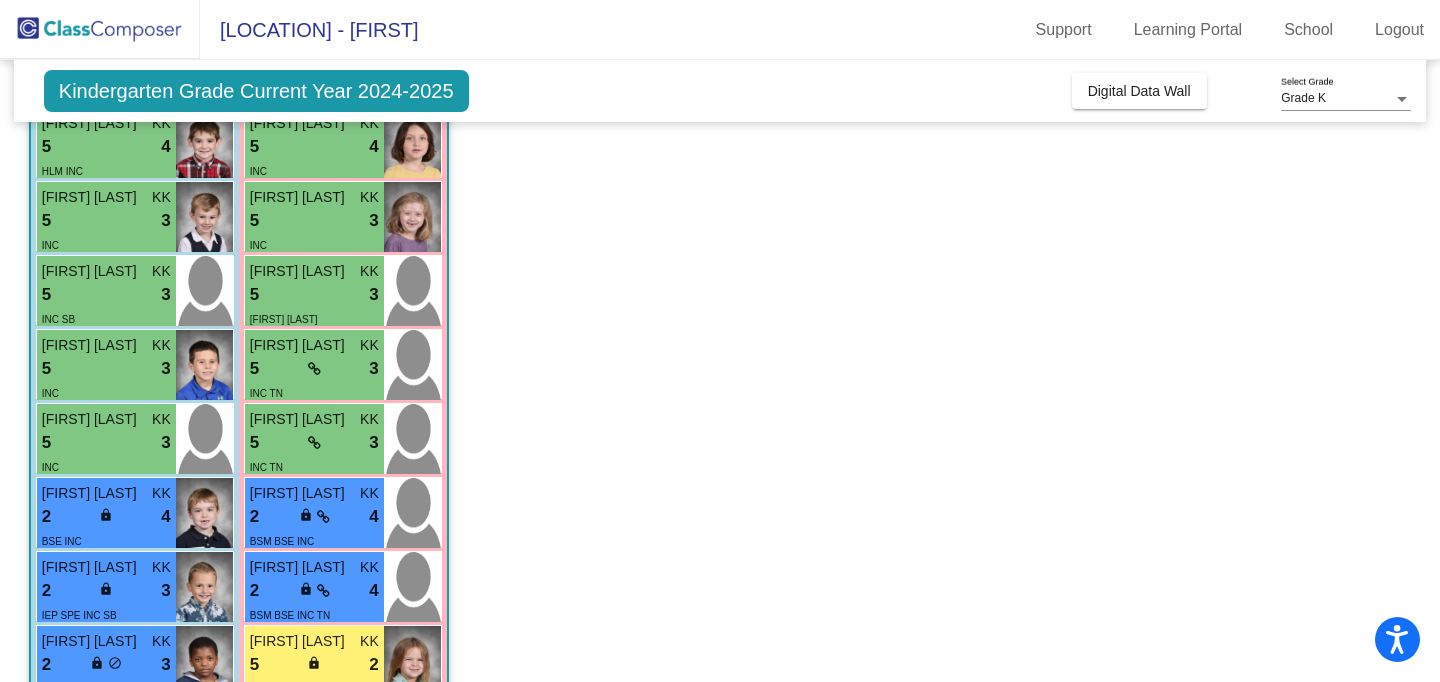 scroll, scrollTop: 280, scrollLeft: 0, axis: vertical 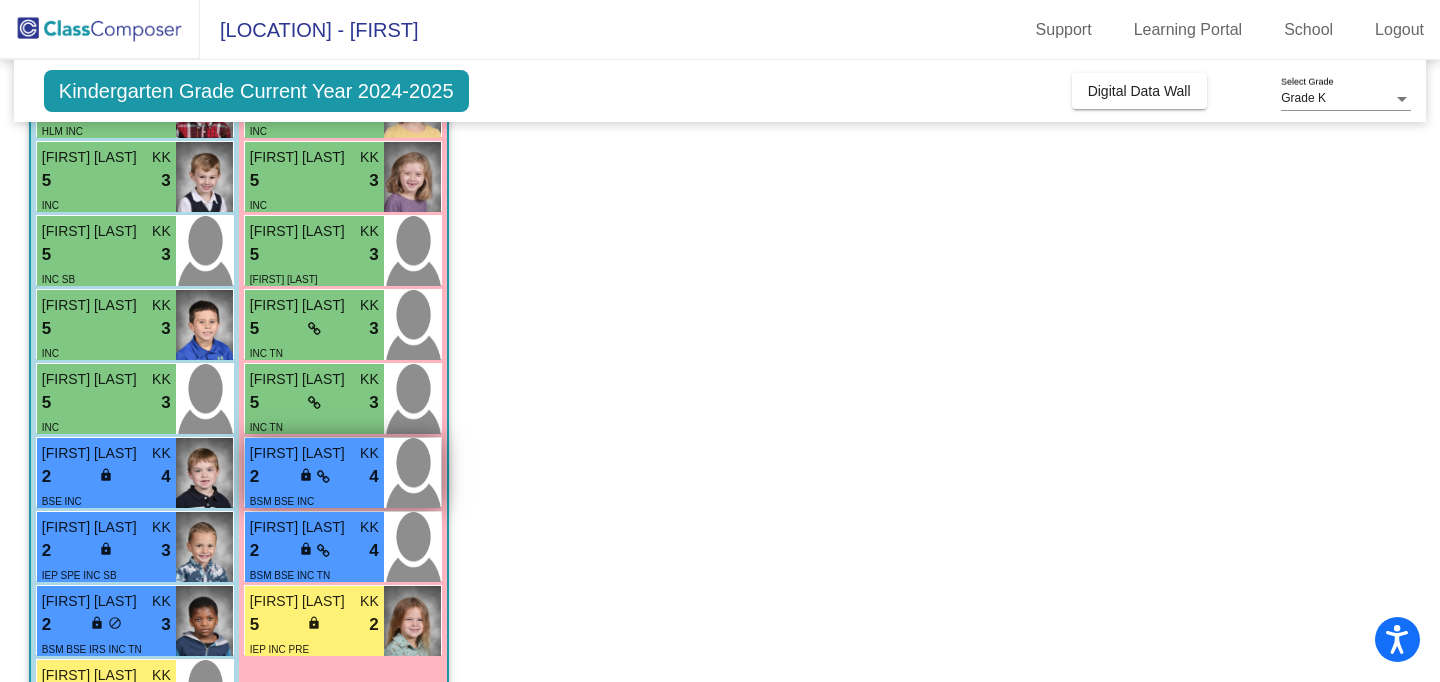 click on "2 lock do_not_disturb_alt 4" at bounding box center (314, 477) 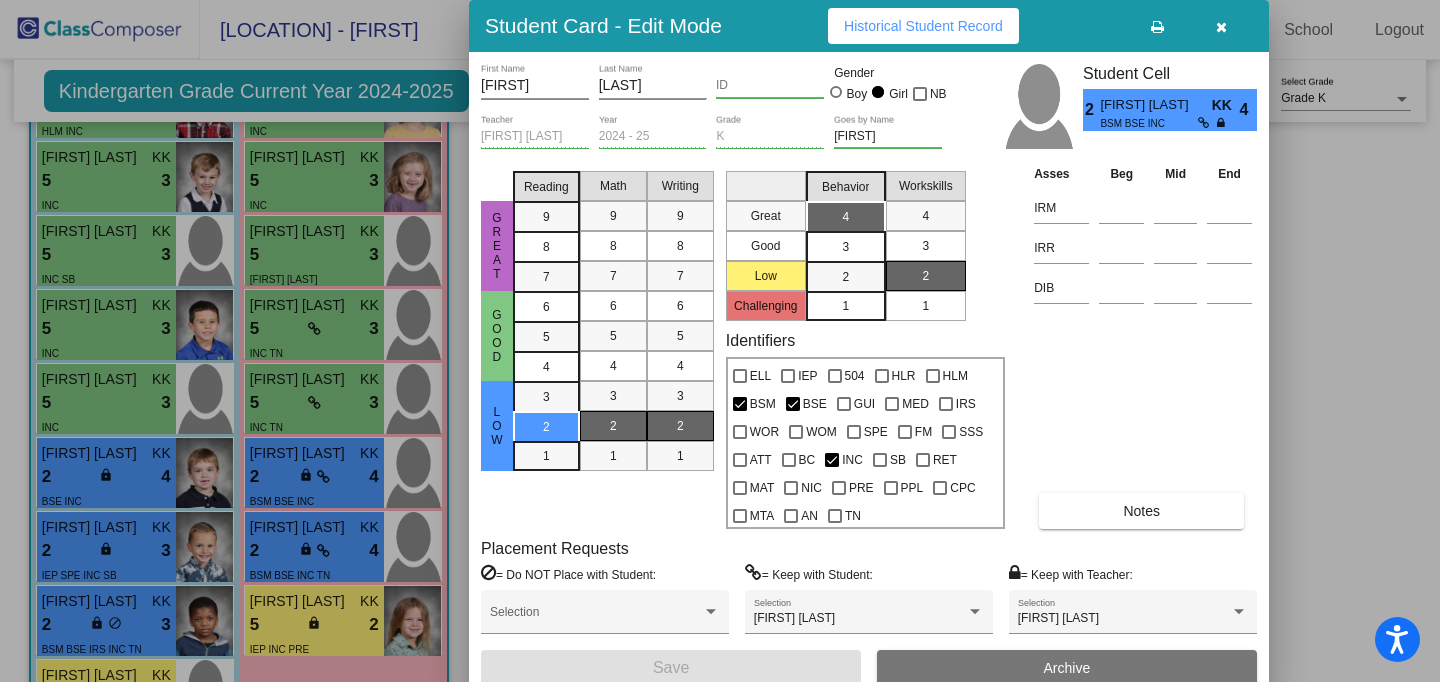 click at bounding box center (1221, 27) 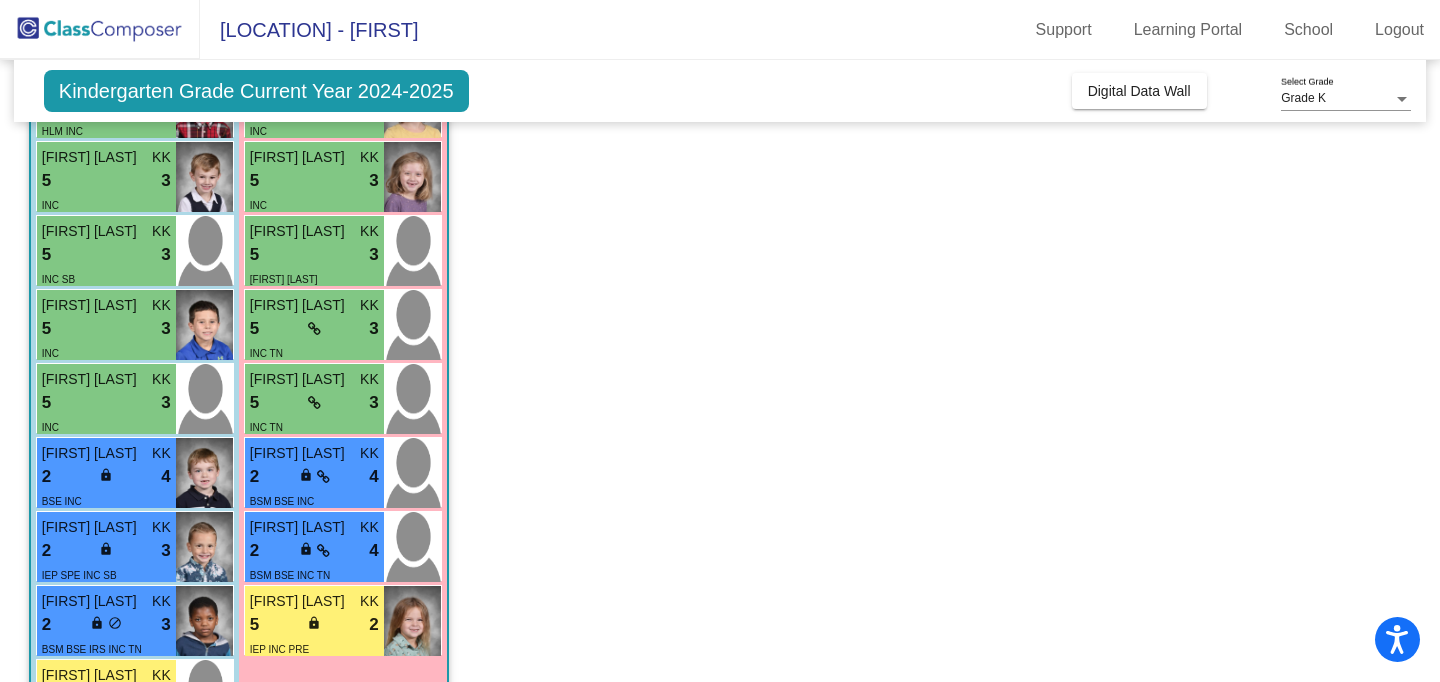 click on "Class 1   - [LAST]/[LAST] SE (MSD)  picture_as_pdf [FIRST] [LAST]  Add Student  First Name Last Name Student Id  (Recommended)   Boy   Girl   Non Binary Add Close  Boys : 11  [FIRST] [LAST] KK 5 lock do_not_disturb_alt 4 HLM INC [FIRST] [LAST] KK 5 lock do_not_disturb_alt 3 INC [FIRST] [LAST] [LAST] KK 5 lock do_not_disturb_alt 3 INC SB [FIRST] [LAST] KK 5 lock do_not_disturb_alt 3 INC [FIRST] [LAST] KK 2 lock do_not_disturb_alt 4 BSE INC [FIRST] [LAST] KK 2 lock do_not_disturb_alt 3 IEP SPE INC SB [FIRST] [LAST] KK 2 lock do_not_disturb_alt 3 BSM BSE IRS INC TN [FIRST] [LAST] KK 5 lock do_not_disturb_alt 2 SPE INC TN [FIRST] [LAST] KK 5 lock do_not_disturb_alt 2 IEP HLM BC INC [FIRST] [LAST] KK 5 lock do_not_disturb_alt 2 IEP BC INC SB PRE Girls: 8 [FIRST] [LAST] KK 5 lock do_not_disturb_alt 4 INC [FIRST] [LAST] KK 5 lock do_not_disturb_alt 3 INC [FIRST] [LAST] KK 5 lock do_not_disturb_alt 3 BSM INC SB [FIRST] [LAST] KK 5 lock do_not_disturb_alt 3 INC TN [FIRST] [LAST] KK 5 lock 3 KK" 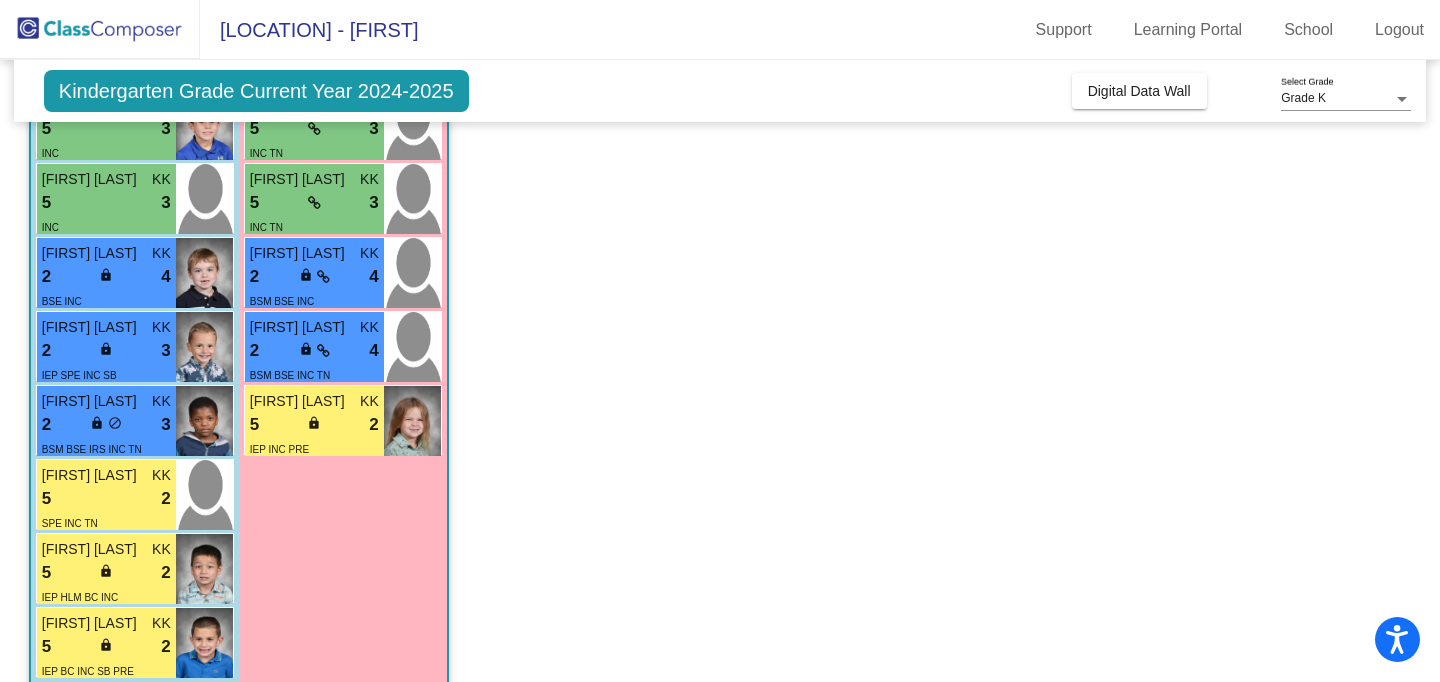 scroll, scrollTop: 511, scrollLeft: 0, axis: vertical 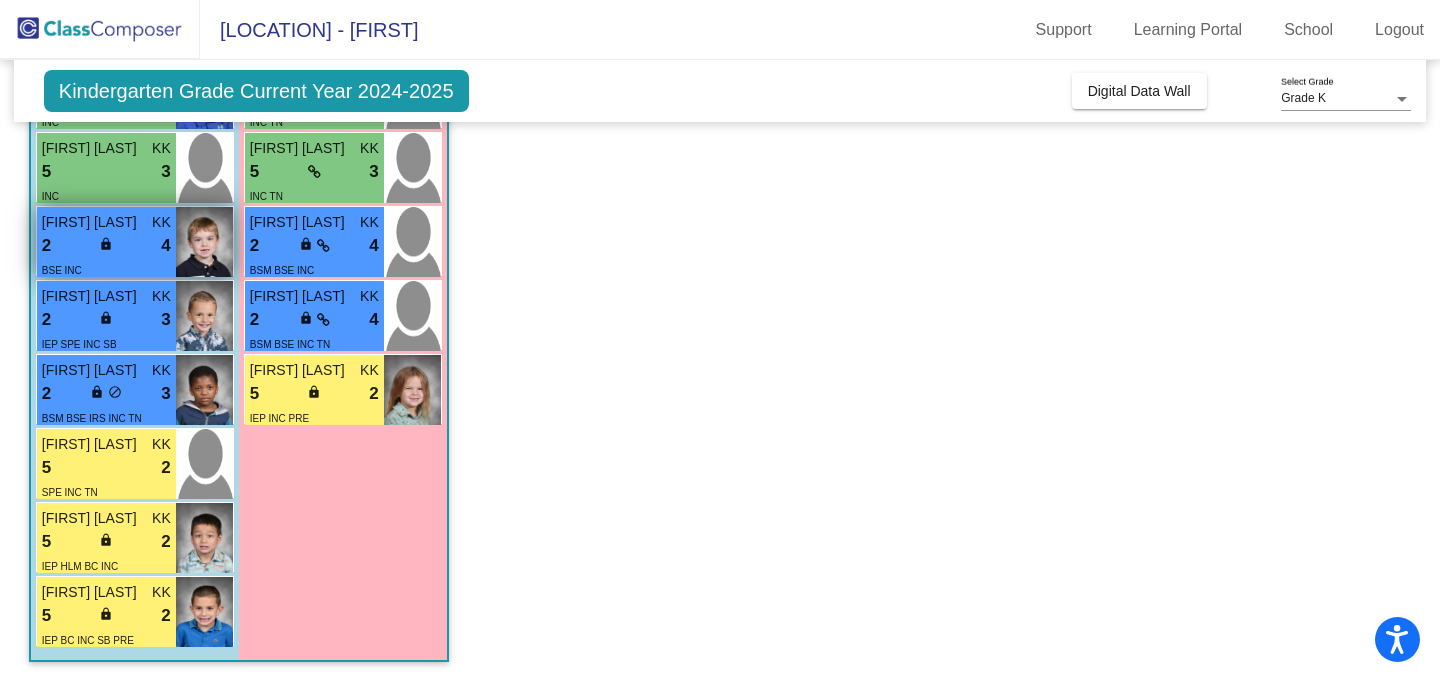 click on "2 lock do_not_disturb_alt 4" at bounding box center (106, 246) 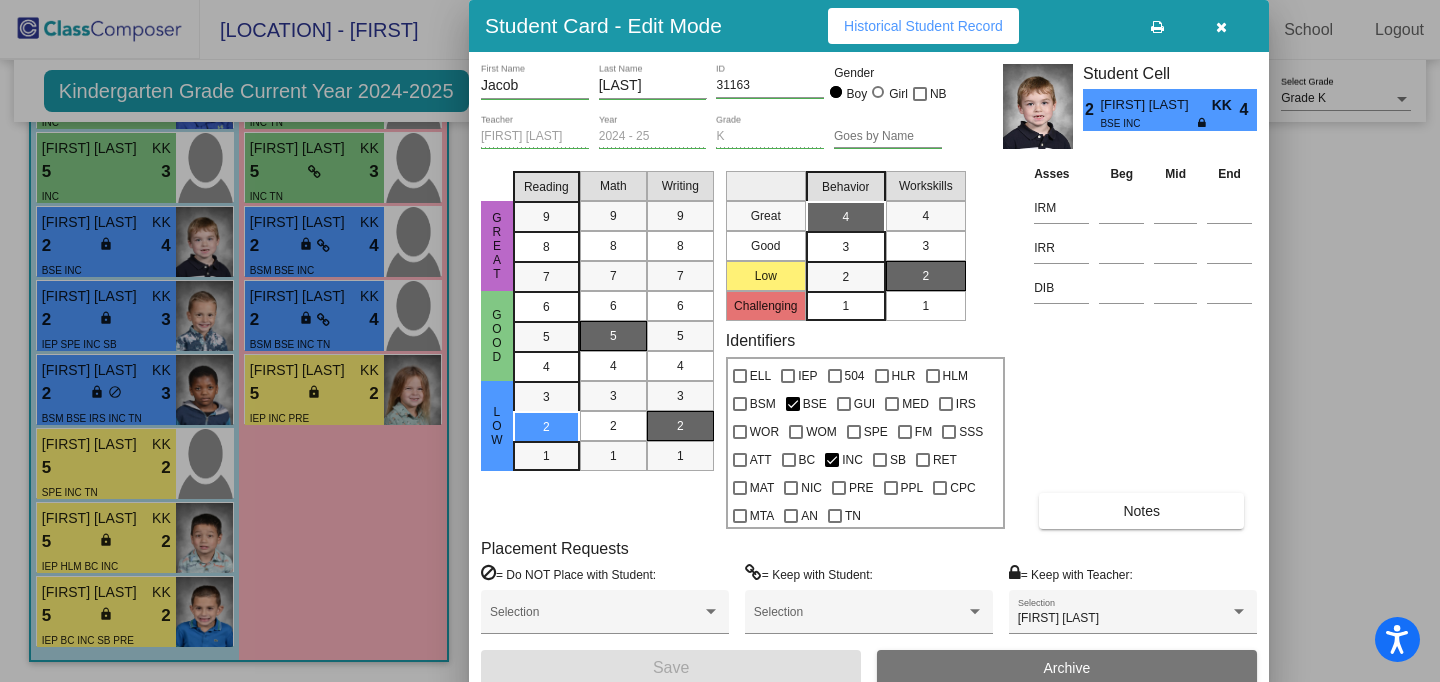 click at bounding box center [1221, 27] 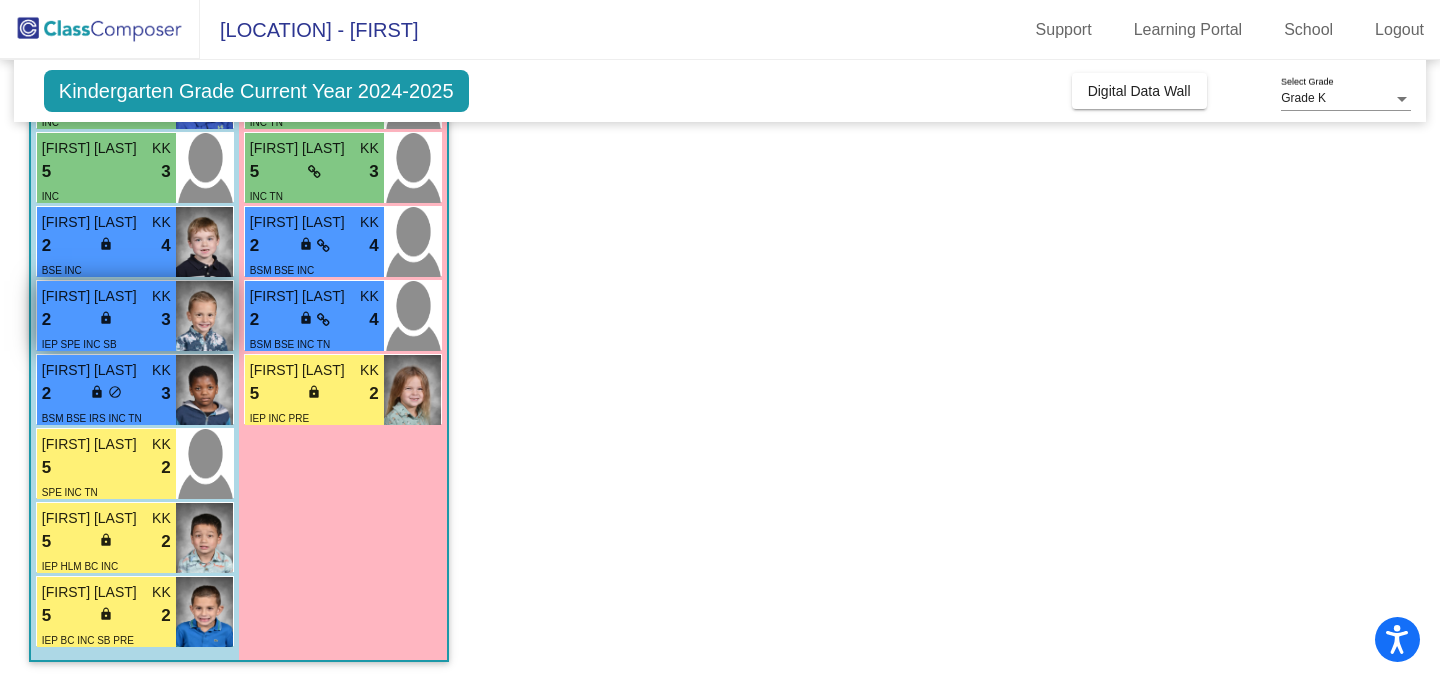 click on "2 lock do_not_disturb_alt 3" at bounding box center [106, 320] 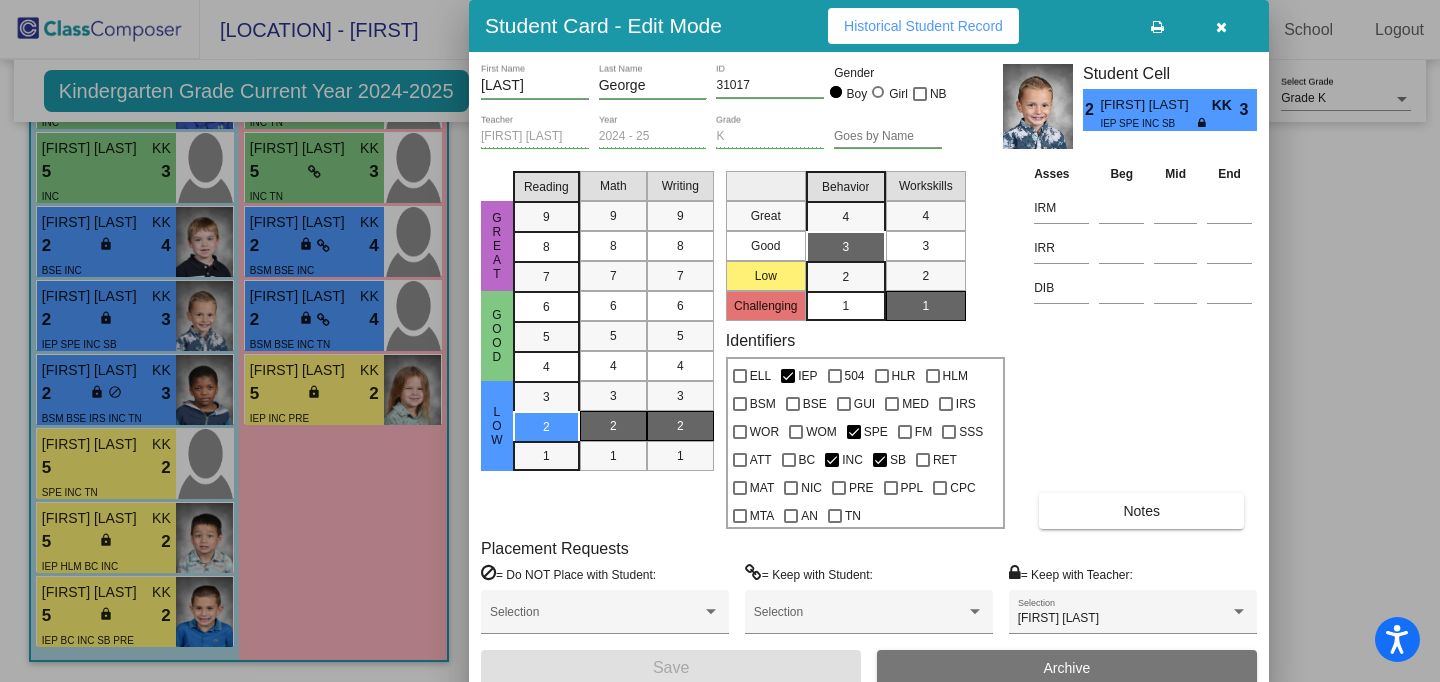 click at bounding box center [1221, 27] 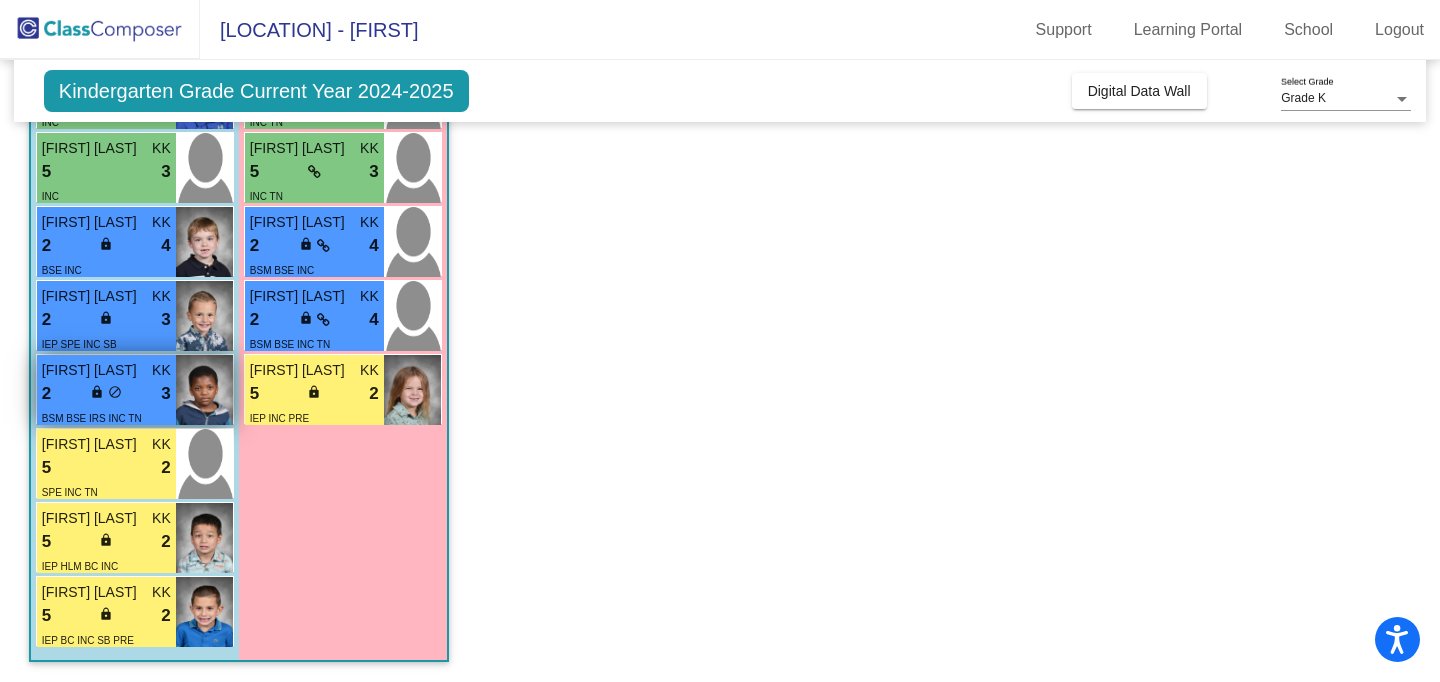 click on "2 lock do_not_disturb_alt 3" at bounding box center (106, 394) 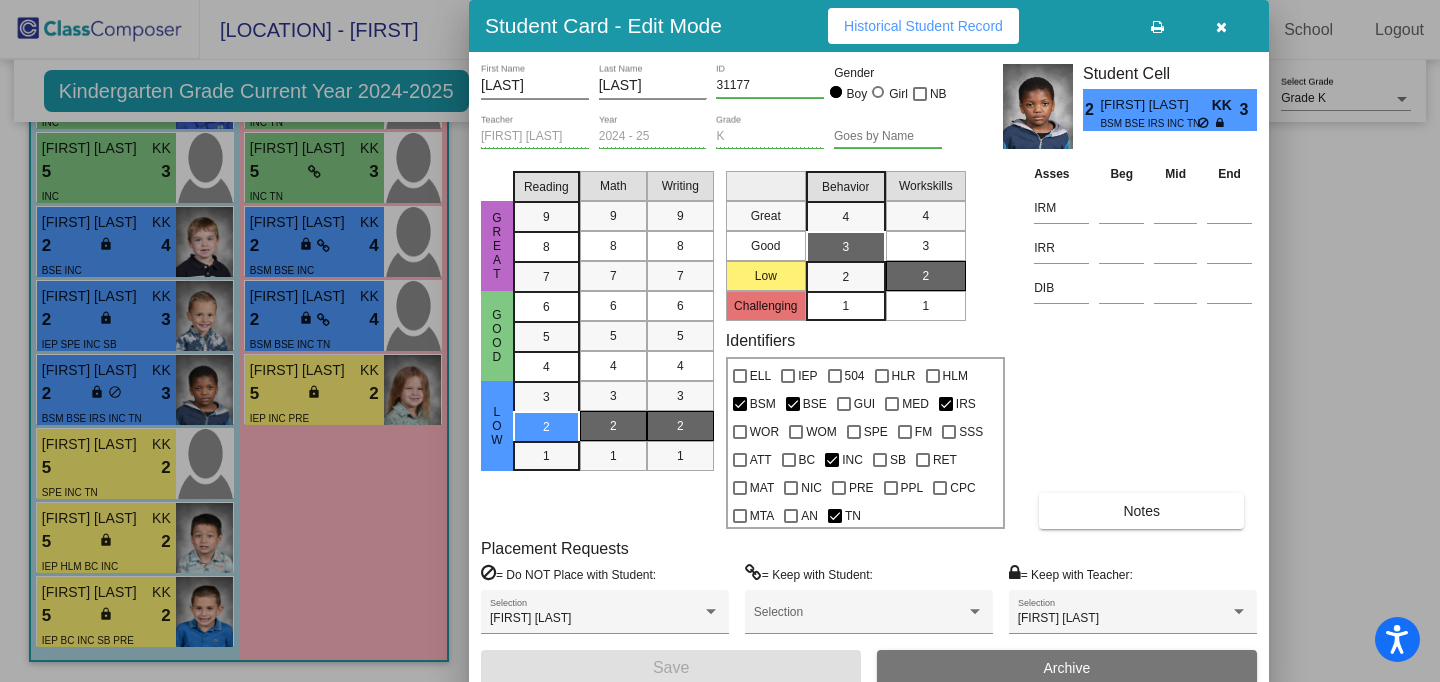 click at bounding box center [1221, 27] 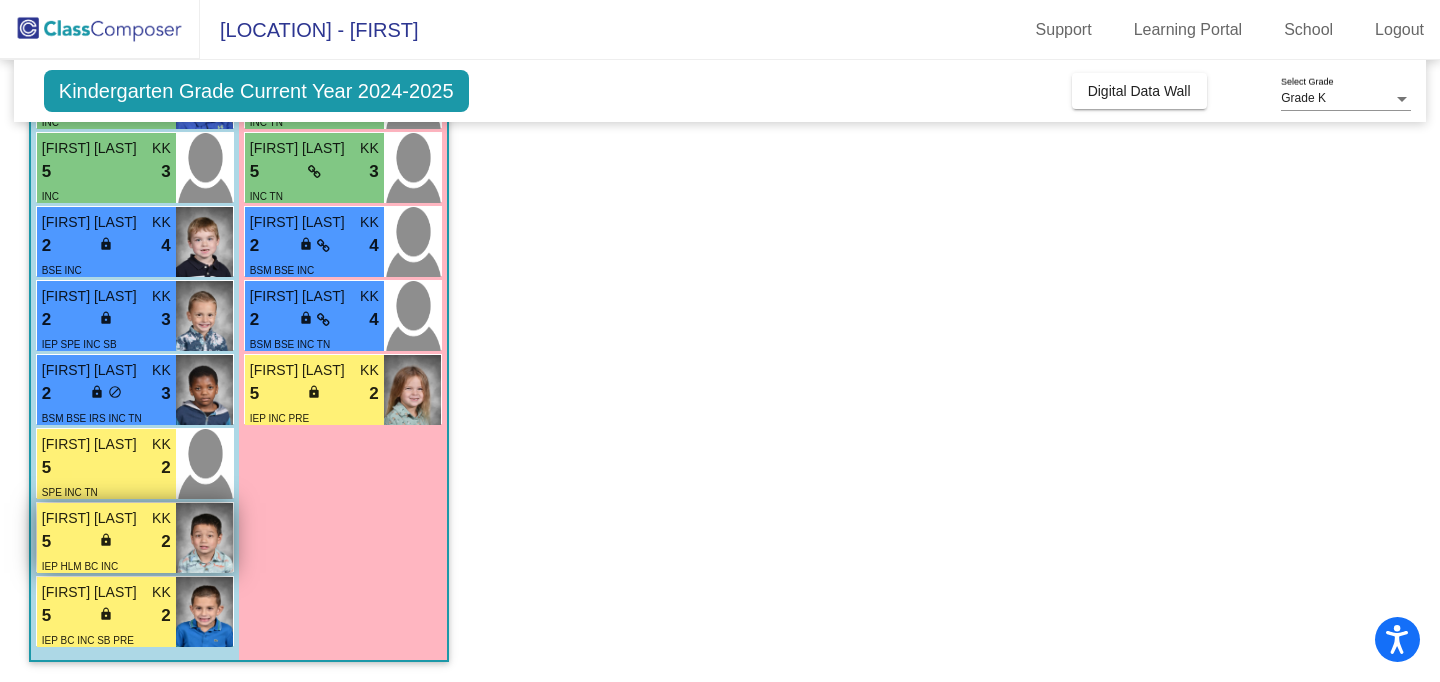 click on "5 lock do_not_disturb_alt 2" at bounding box center (106, 542) 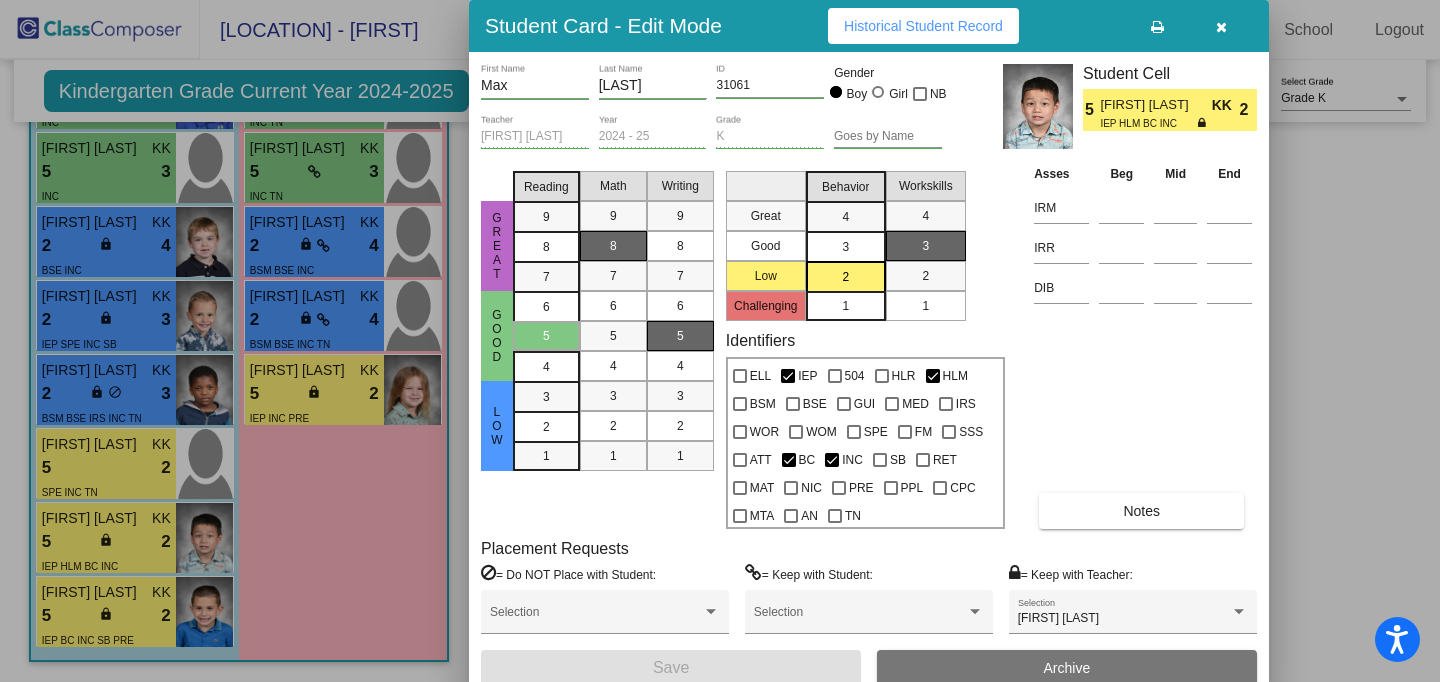 click at bounding box center (1221, 27) 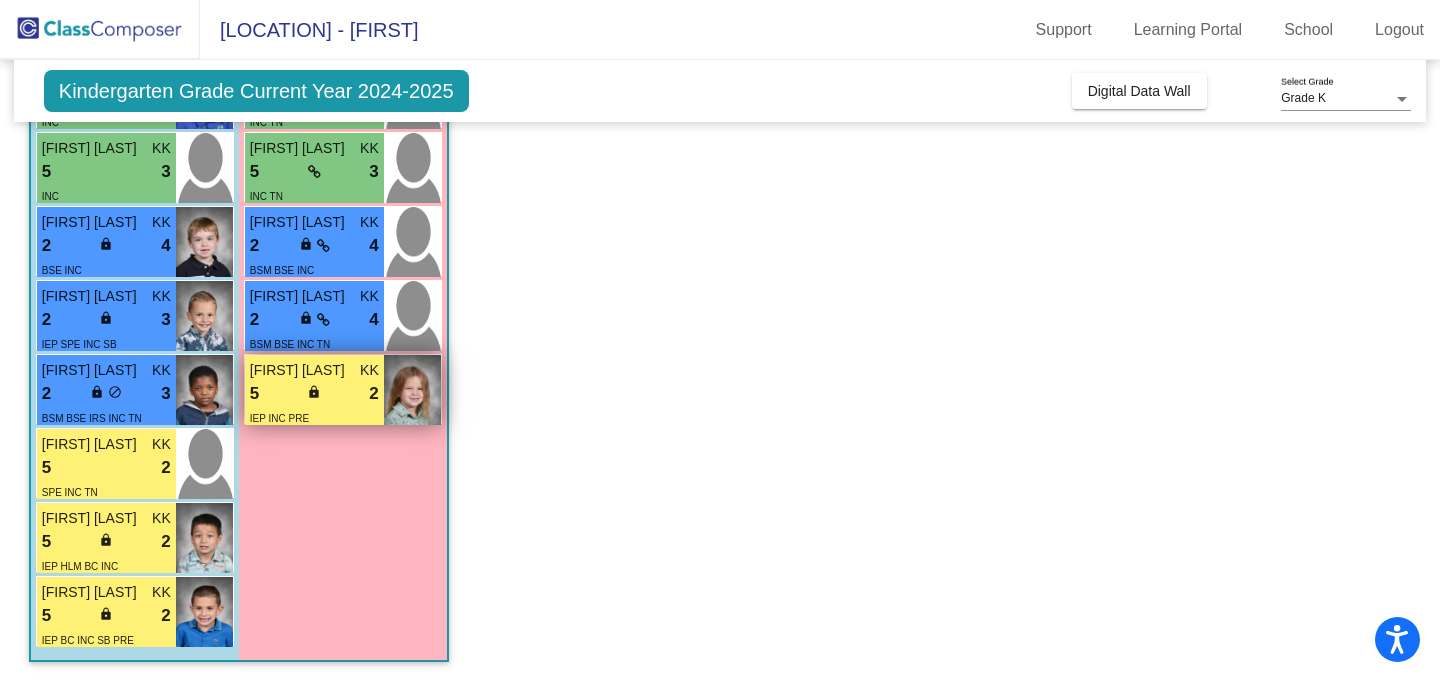 click on "5 lock do_not_disturb_alt 2" at bounding box center (314, 394) 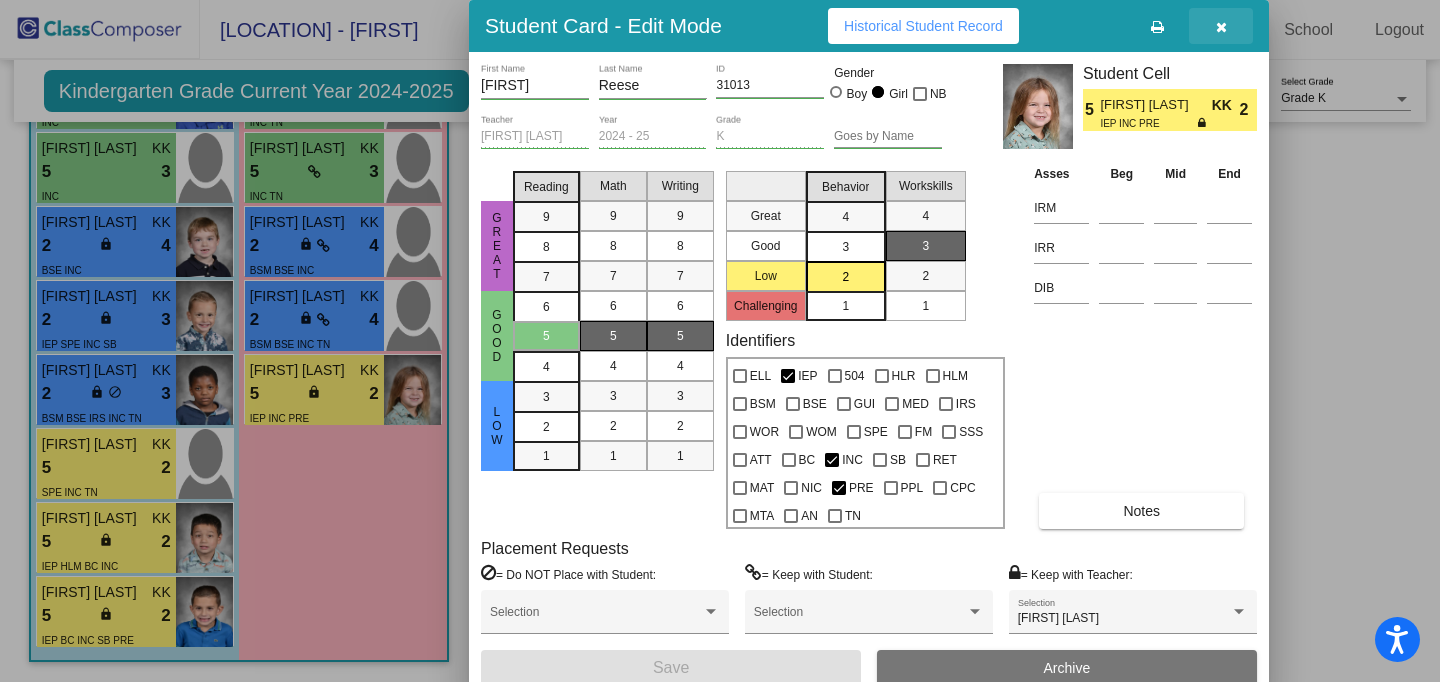 click at bounding box center [1221, 27] 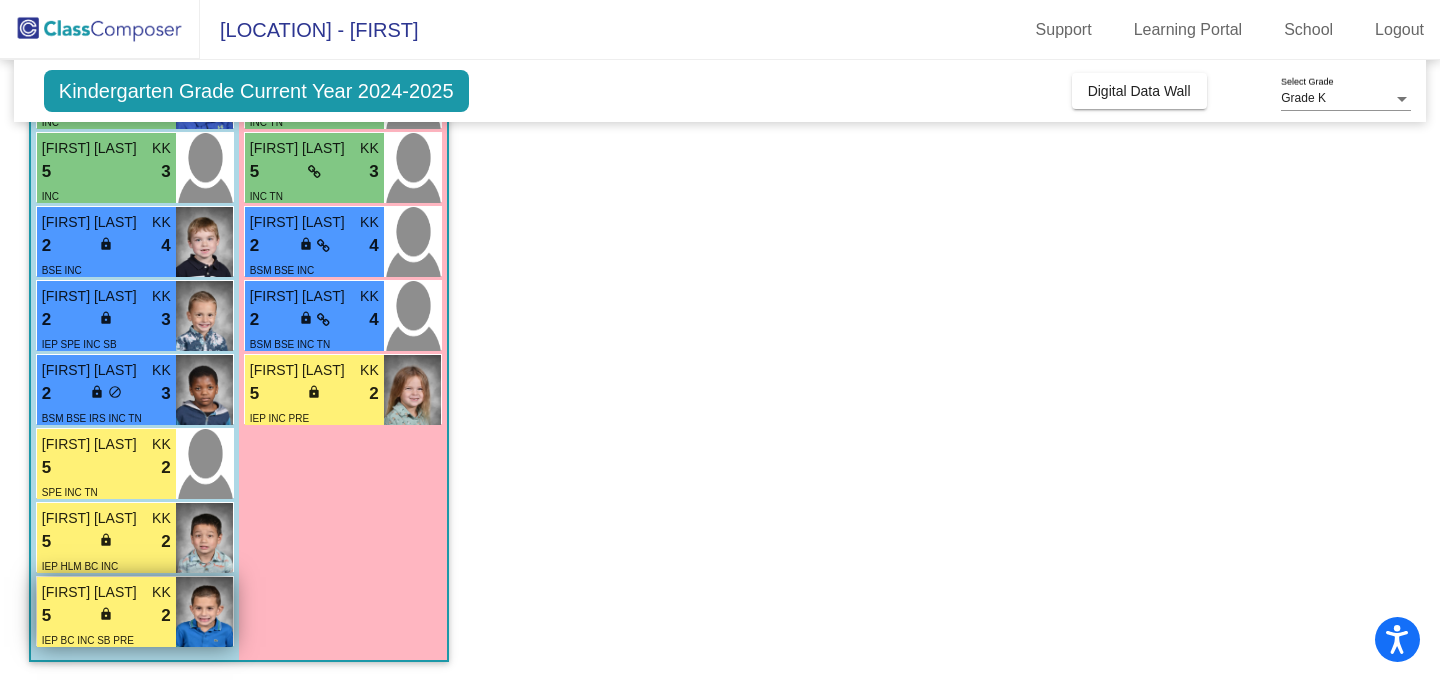 click on "5 lock do_not_disturb_alt 2" at bounding box center [106, 616] 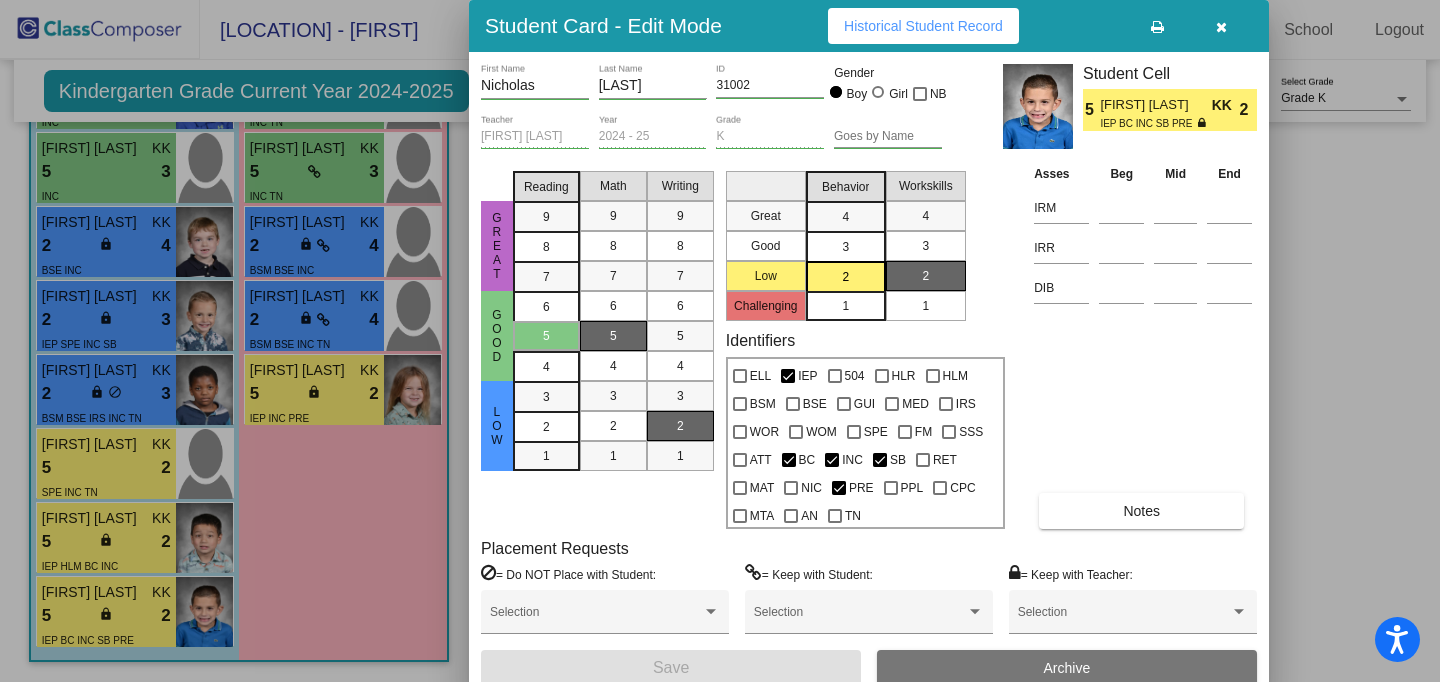 click at bounding box center (1221, 27) 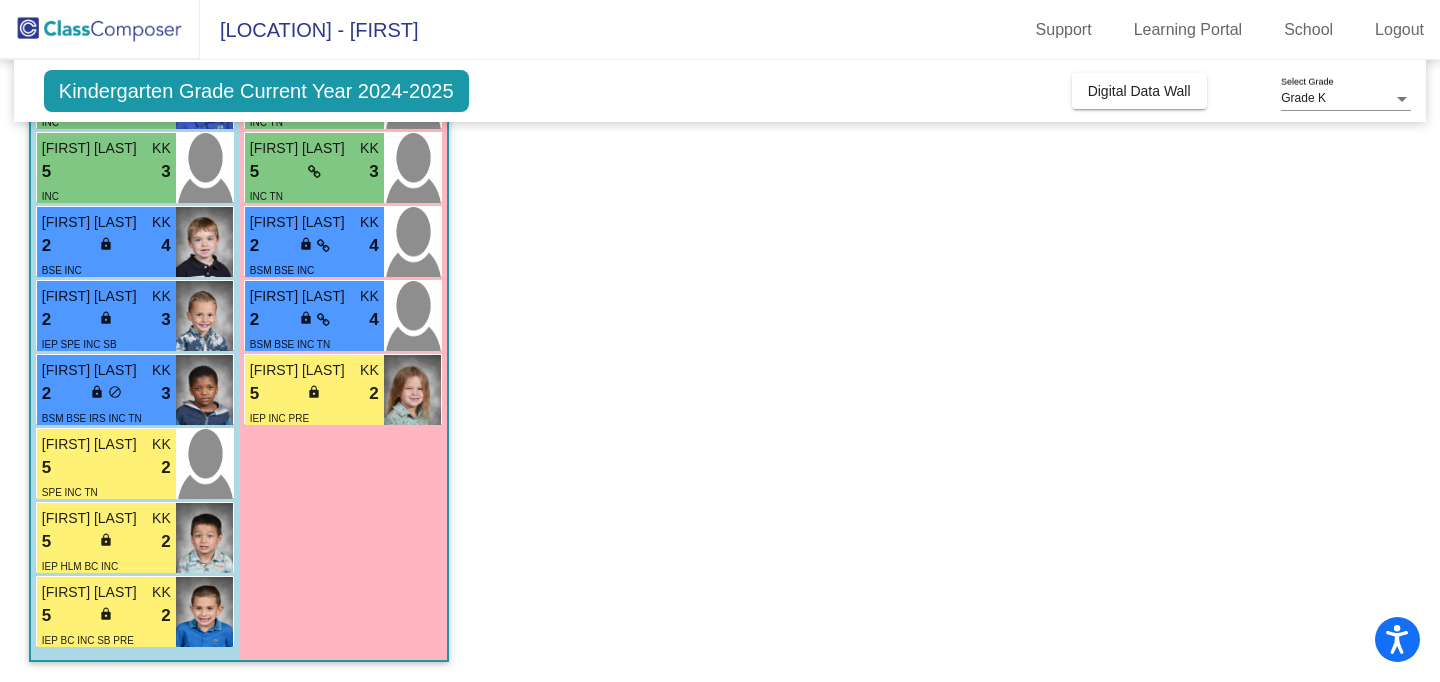 click on "Class 1   - [LAST]/[LAST] SE (MSD)  picture_as_pdf [FIRST] [LAST]  Add Student  First Name Last Name Student Id  (Recommended)   Boy   Girl   Non Binary Add Close  Boys : 11  [FIRST] [LAST] KK 5 lock do_not_disturb_alt 4 HLM INC [FIRST] [LAST] KK 5 lock do_not_disturb_alt 3 INC [FIRST] [LAST] [LAST] KK 5 lock do_not_disturb_alt 3 INC SB [FIRST] [LAST] KK 5 lock do_not_disturb_alt 3 INC [FIRST] [LAST] KK 2 lock do_not_disturb_alt 4 BSE INC [FIRST] [LAST] KK 2 lock do_not_disturb_alt 3 IEP SPE INC SB [FIRST] [LAST] KK 2 lock do_not_disturb_alt 3 BSM BSE IRS INC TN [FIRST] [LAST] KK 5 lock do_not_disturb_alt 2 SPE INC TN [FIRST] [LAST] KK 5 lock do_not_disturb_alt 2 IEP HLM BC INC [FIRST] [LAST] KK 5 lock do_not_disturb_alt 2 IEP BC INC SB PRE Girls: 8 [FIRST] [LAST] KK 5 lock do_not_disturb_alt 4 INC [FIRST] [LAST] KK 5 lock do_not_disturb_alt 3 INC [FIRST] [LAST] KK 5 lock do_not_disturb_alt 3 BSM INC SB [FIRST] [LAST] KK 5 lock do_not_disturb_alt 3 INC TN [FIRST] [LAST] KK 5 lock 3 KK" 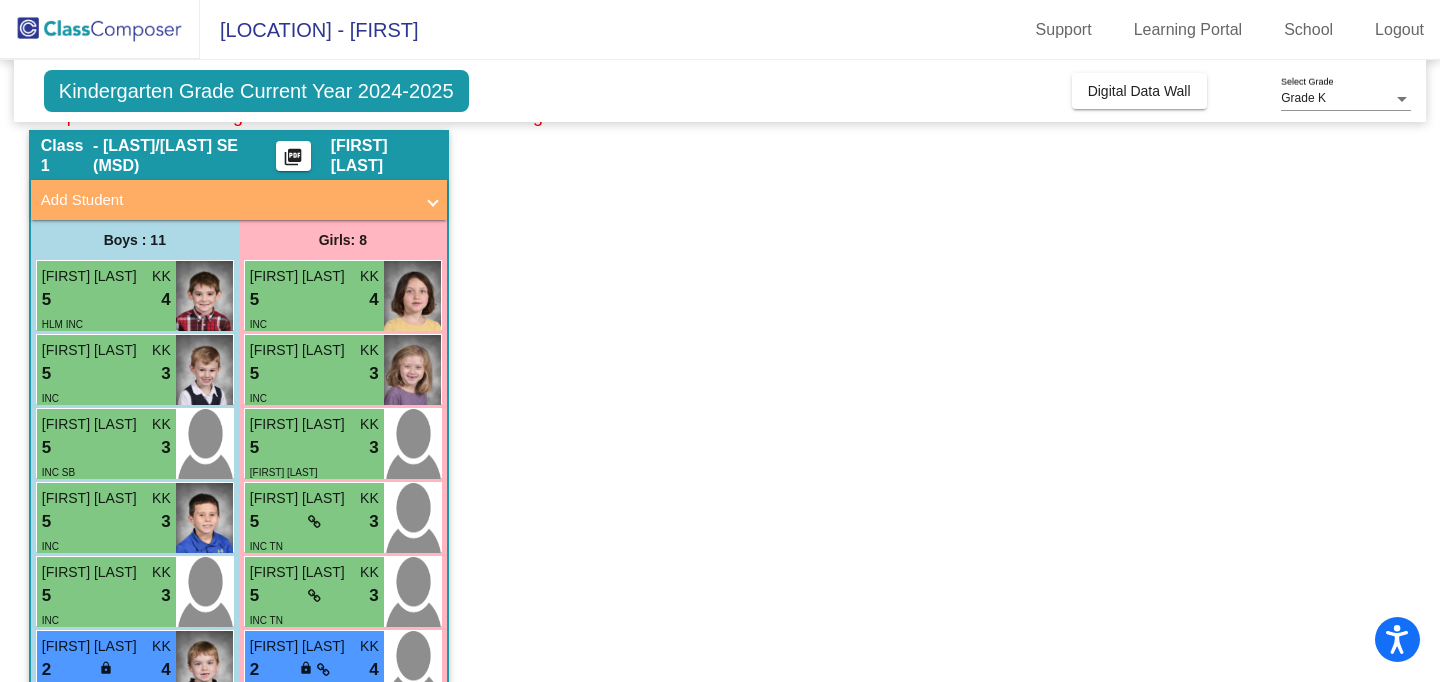 scroll, scrollTop: 31, scrollLeft: 0, axis: vertical 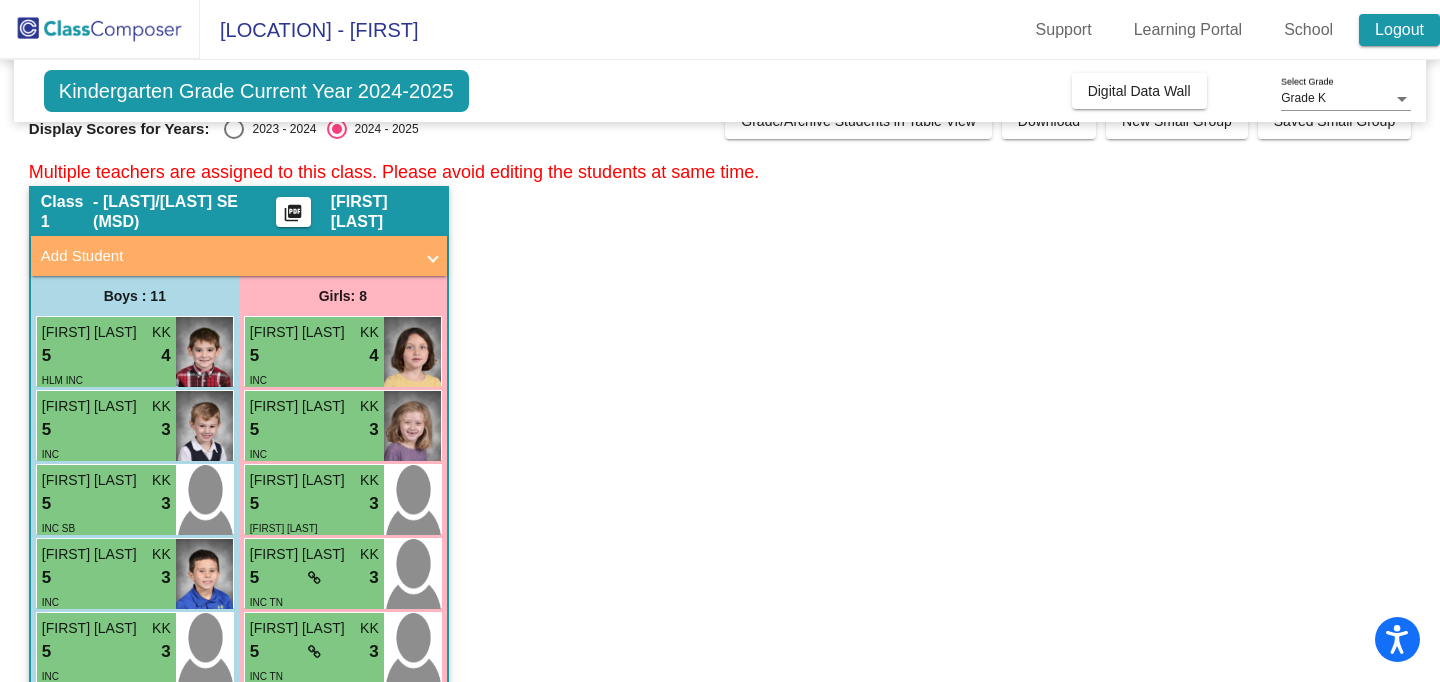 click on "Logout" 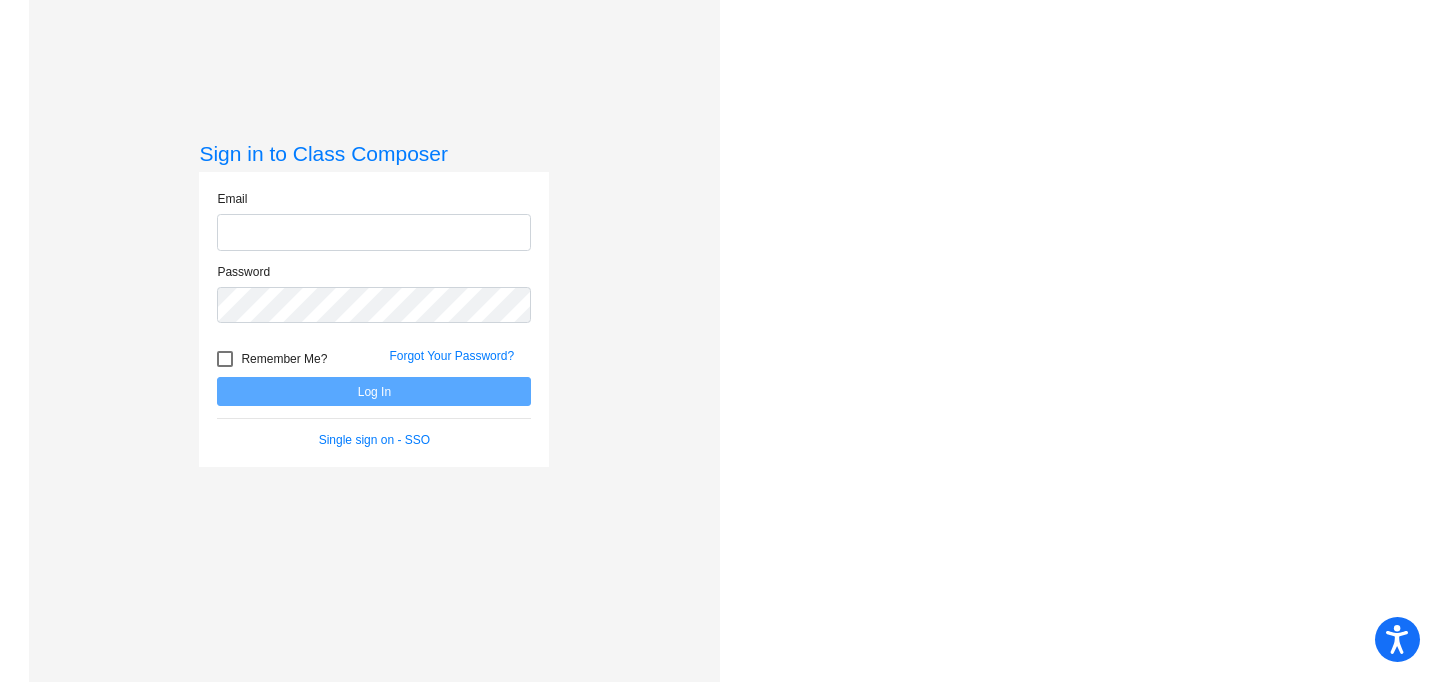 scroll, scrollTop: 0, scrollLeft: 0, axis: both 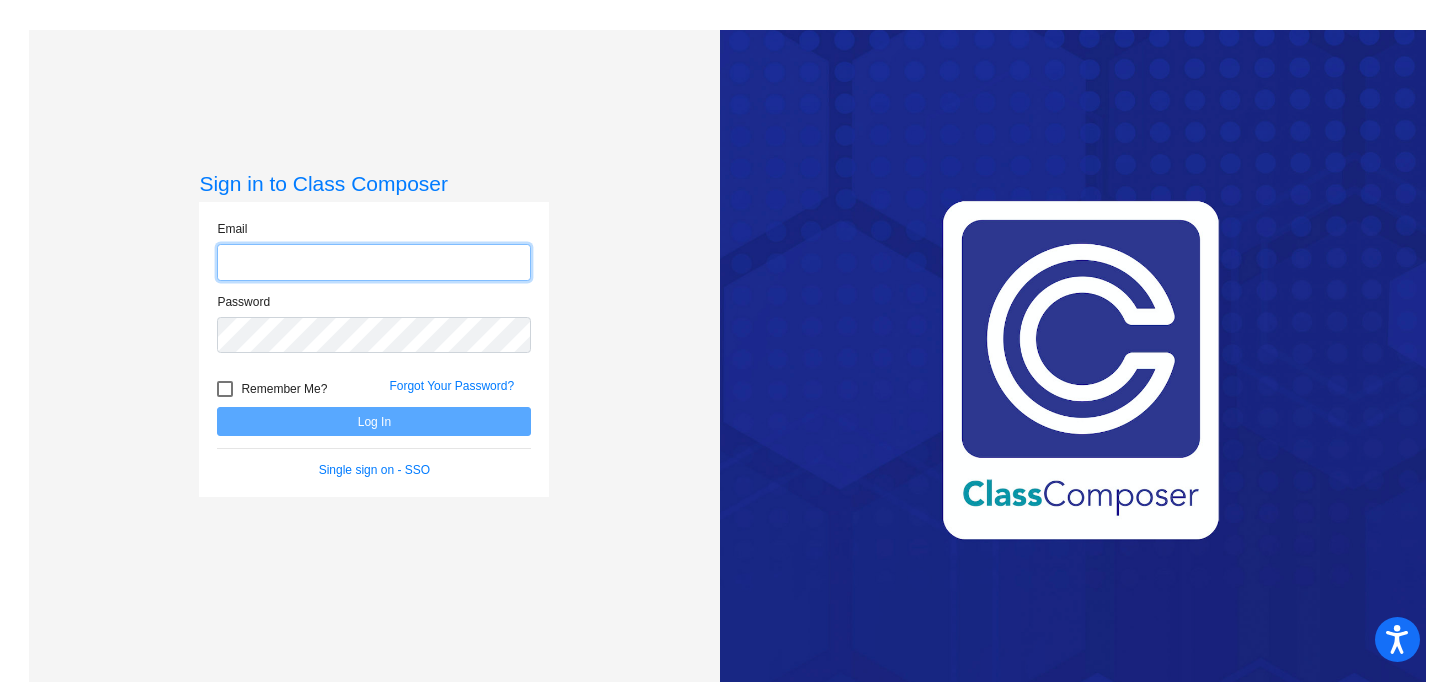 type on "[FIRST]@[LOCATION].k12.nj.us" 